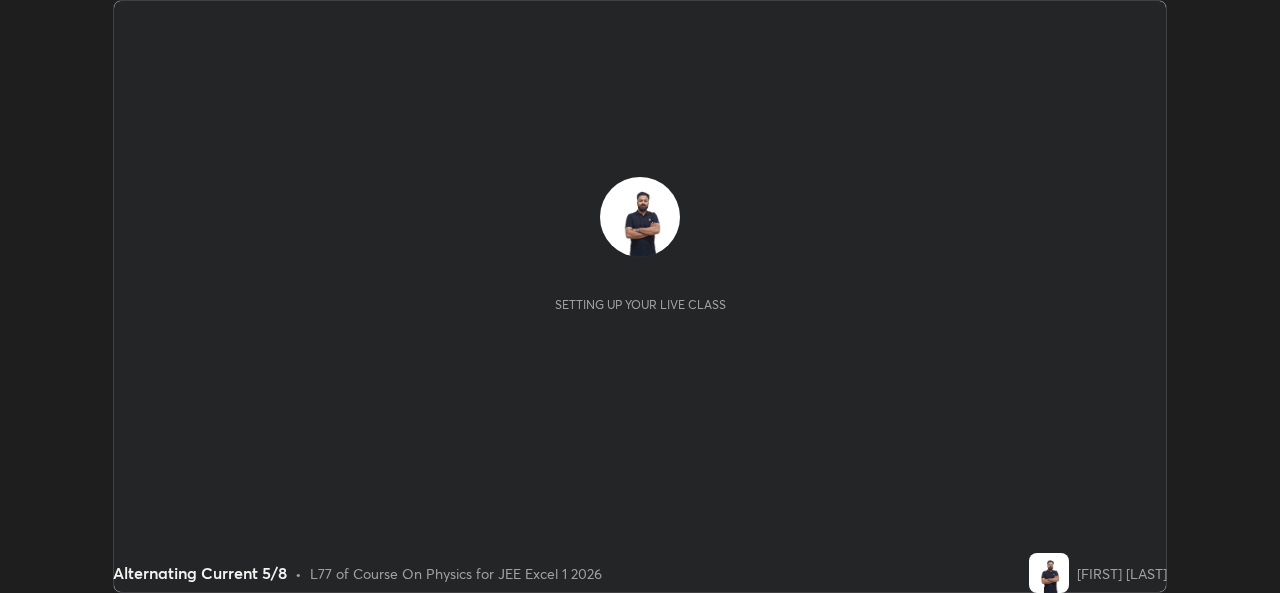 scroll, scrollTop: 0, scrollLeft: 0, axis: both 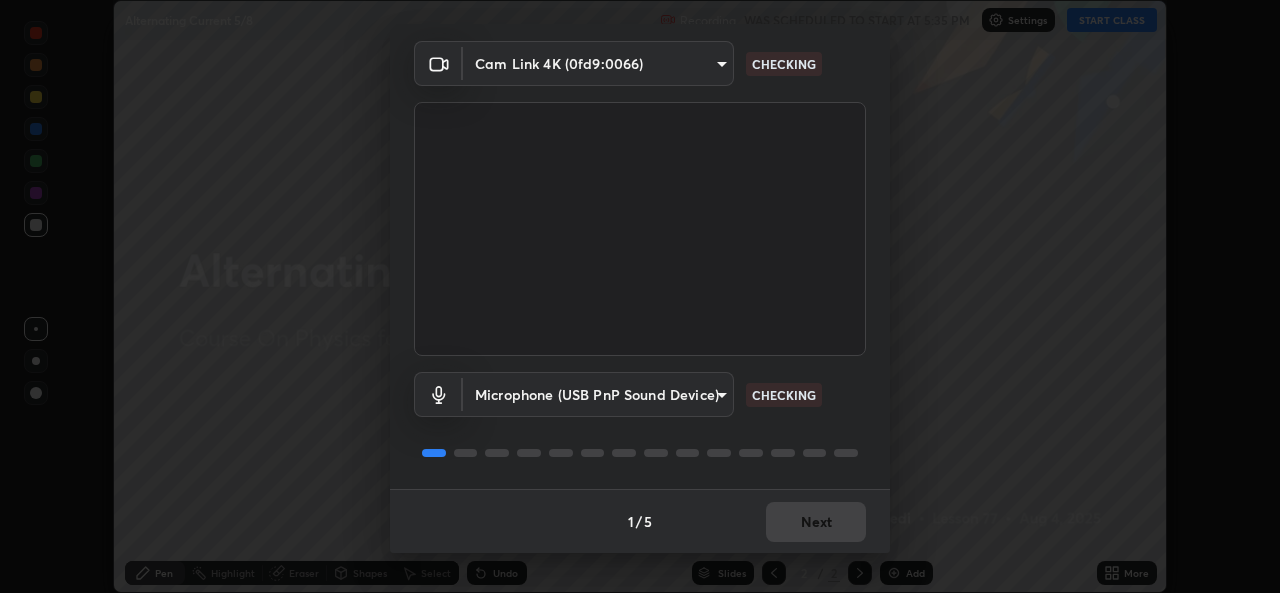 click on "Microphone (USB PnP Sound Device) [HASH] CHECKING" at bounding box center (640, 422) 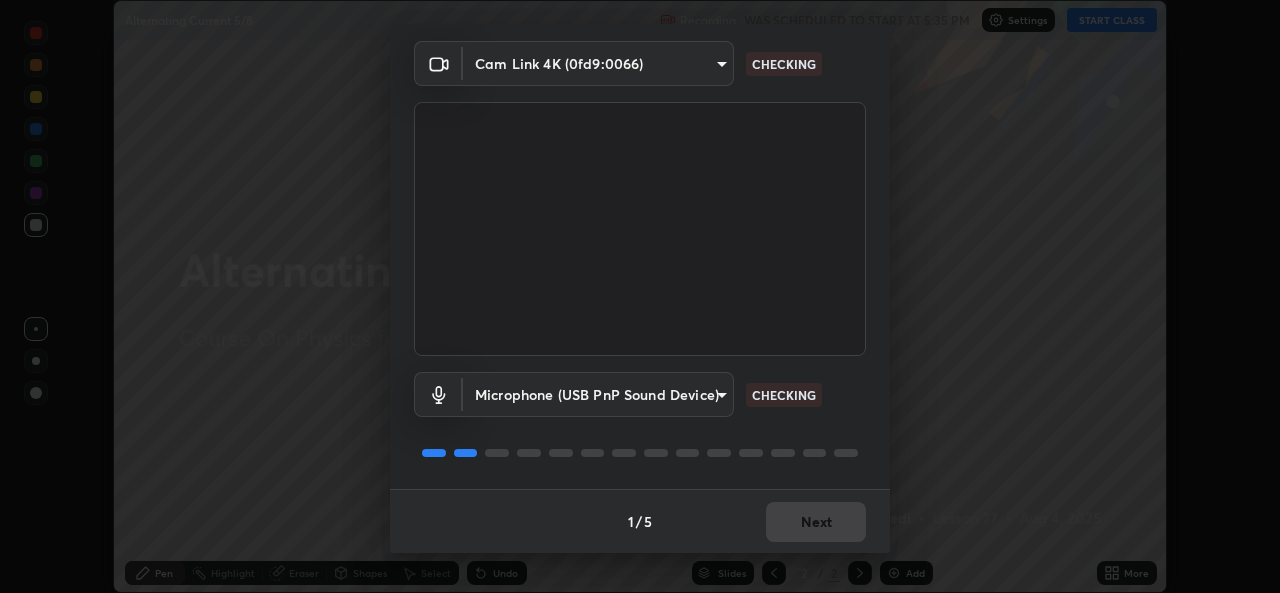click on "Microphone (USB PnP Sound Device) [HASH] CHECKING" at bounding box center (640, 422) 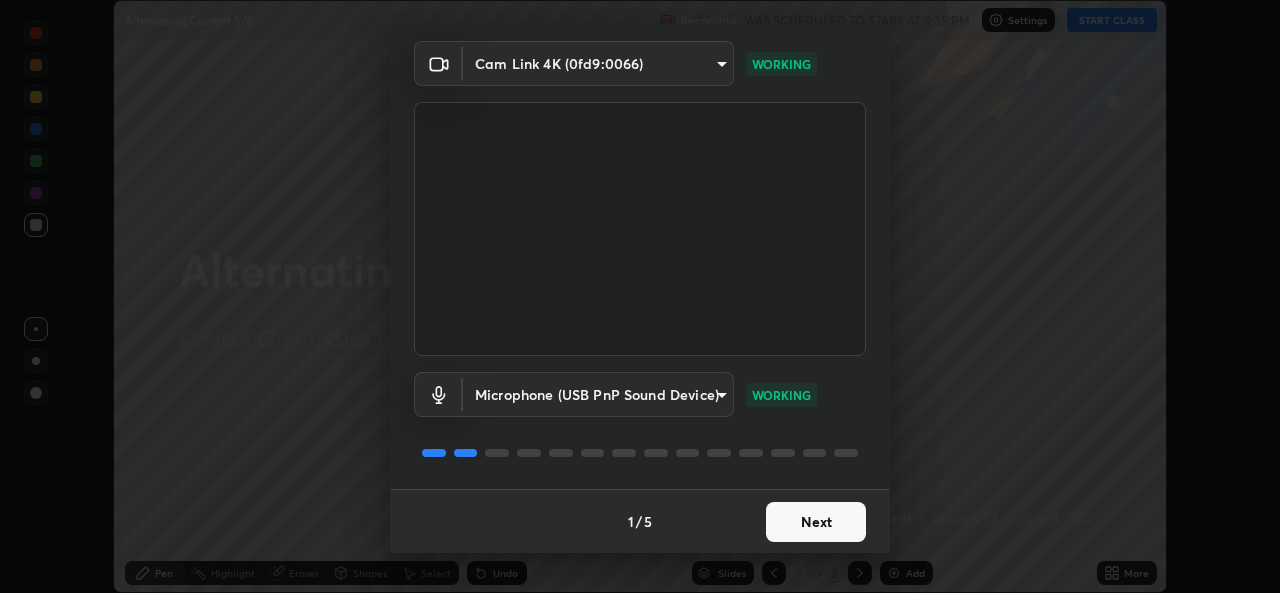 click on "Next" at bounding box center (816, 522) 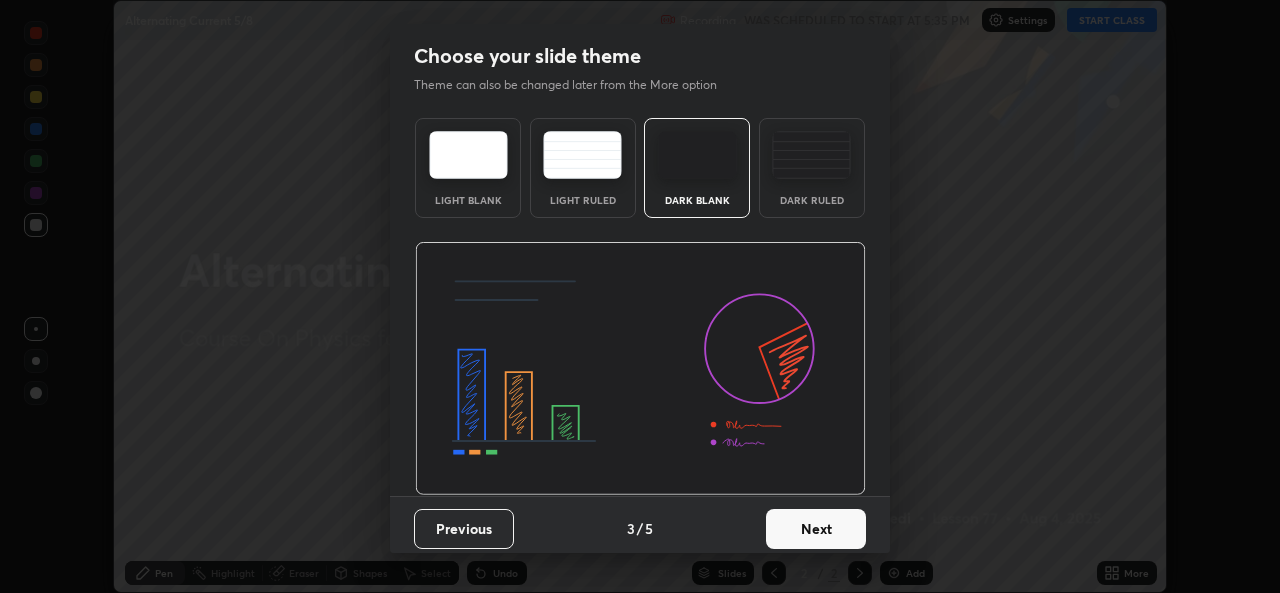 click on "Next" at bounding box center (816, 529) 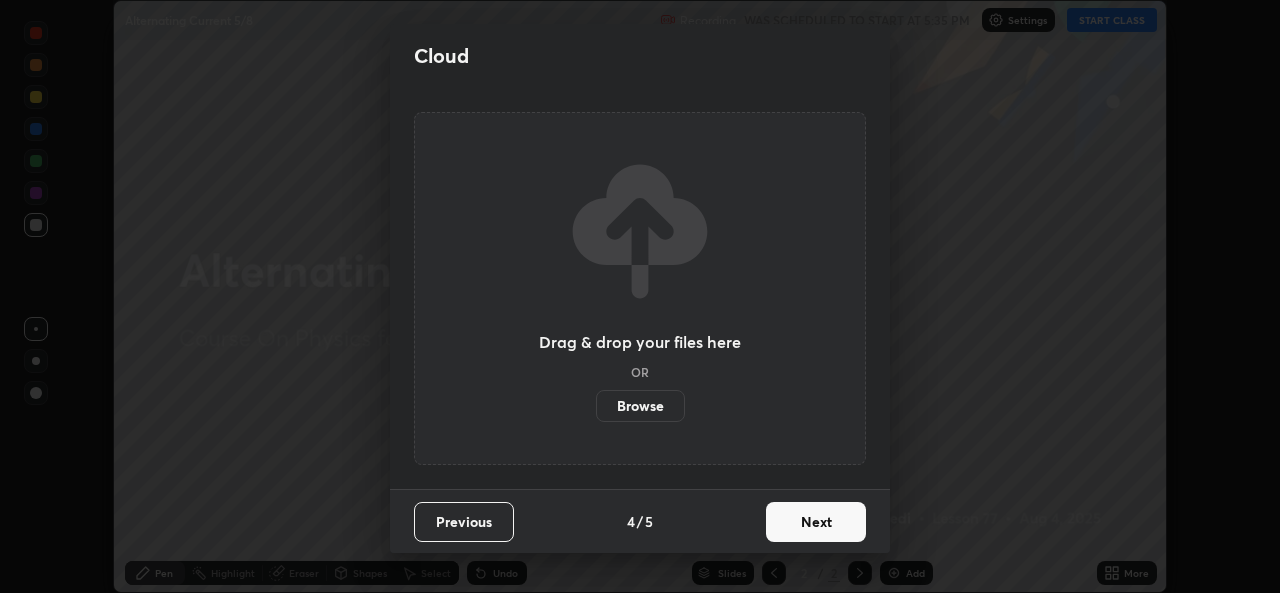 click on "Next" at bounding box center [816, 522] 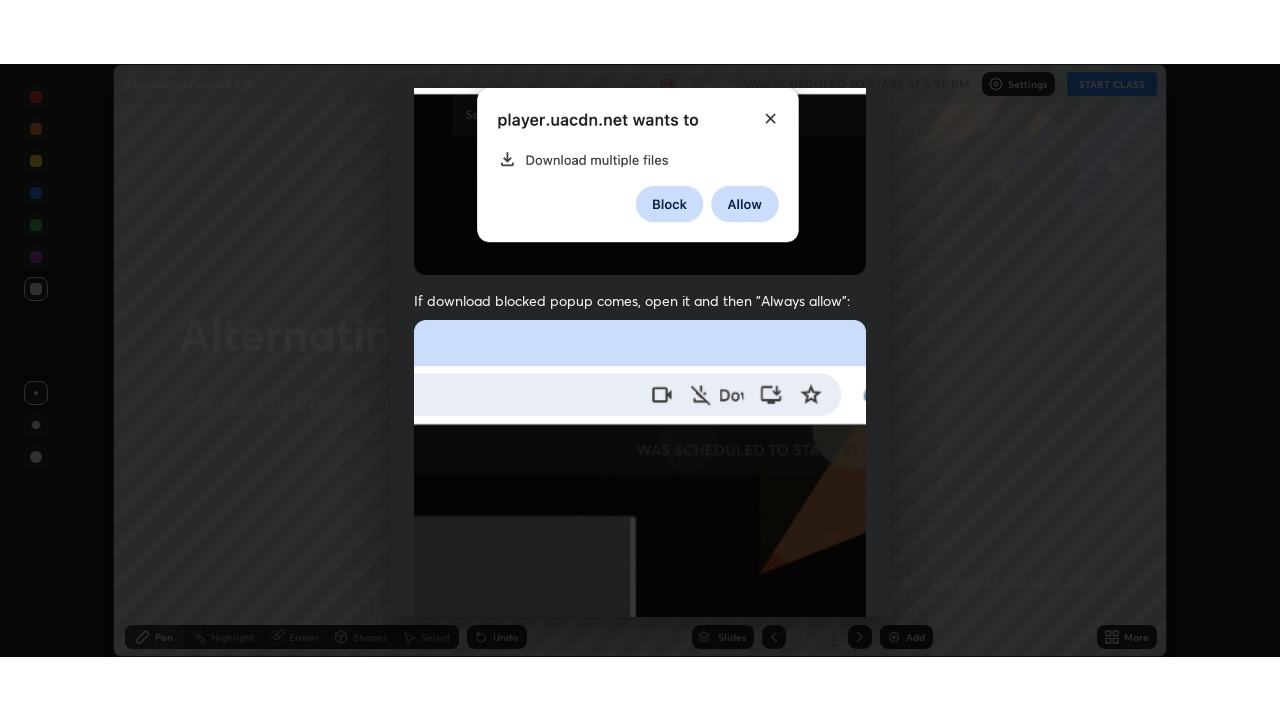 scroll, scrollTop: 471, scrollLeft: 0, axis: vertical 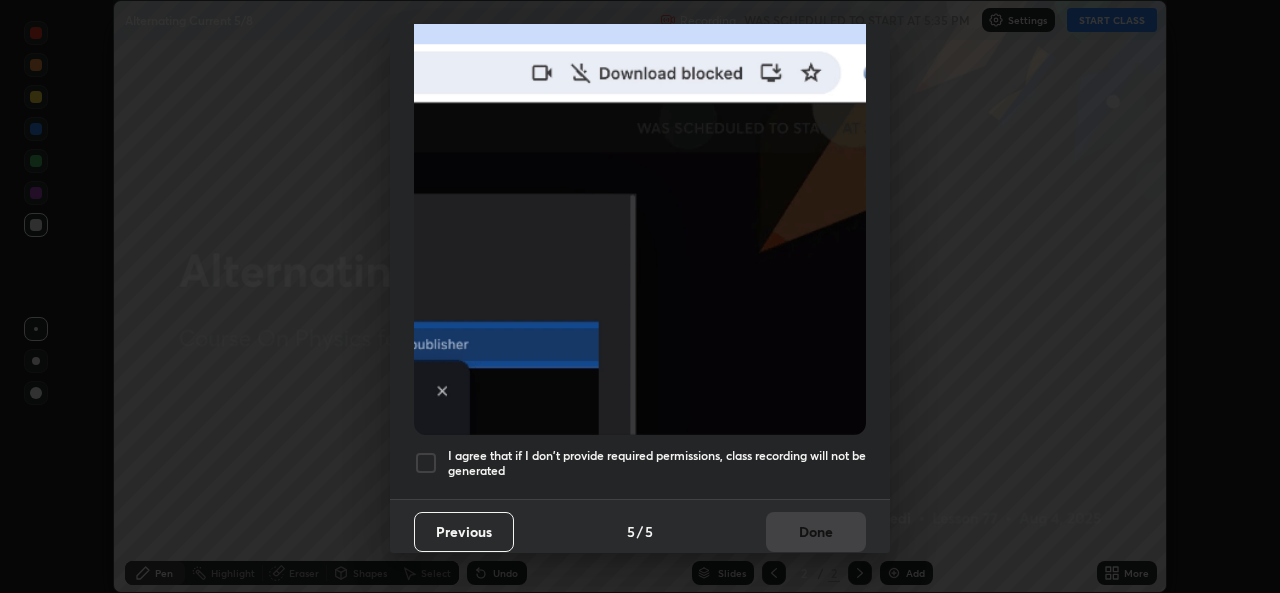 click at bounding box center (426, 463) 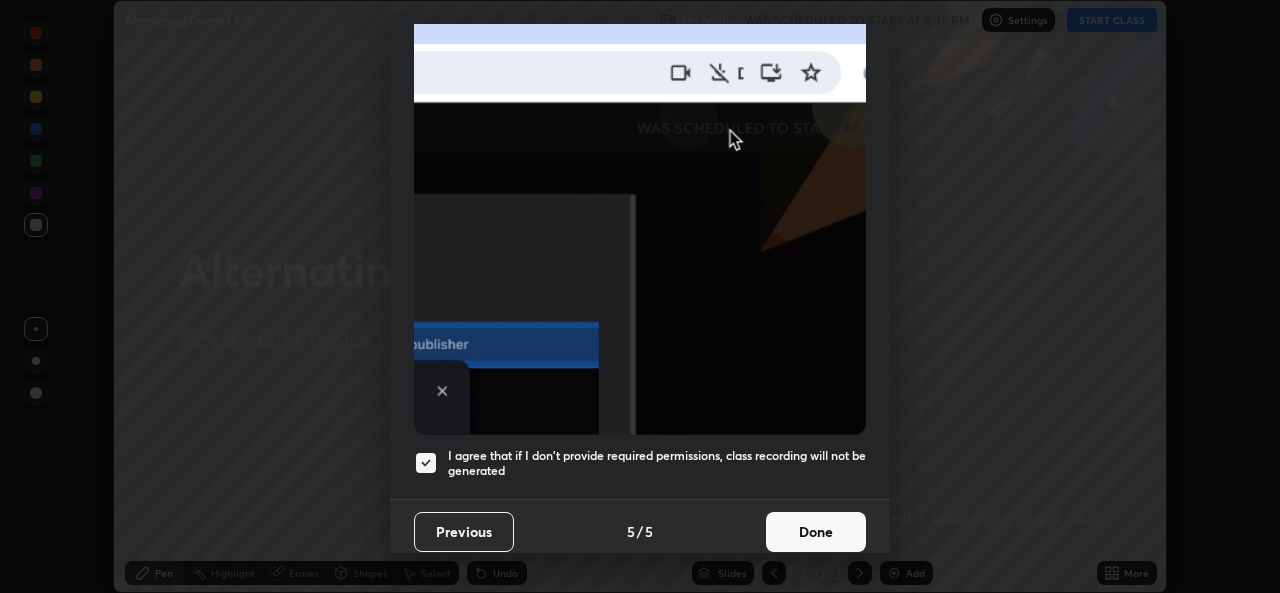 click on "Done" at bounding box center (816, 532) 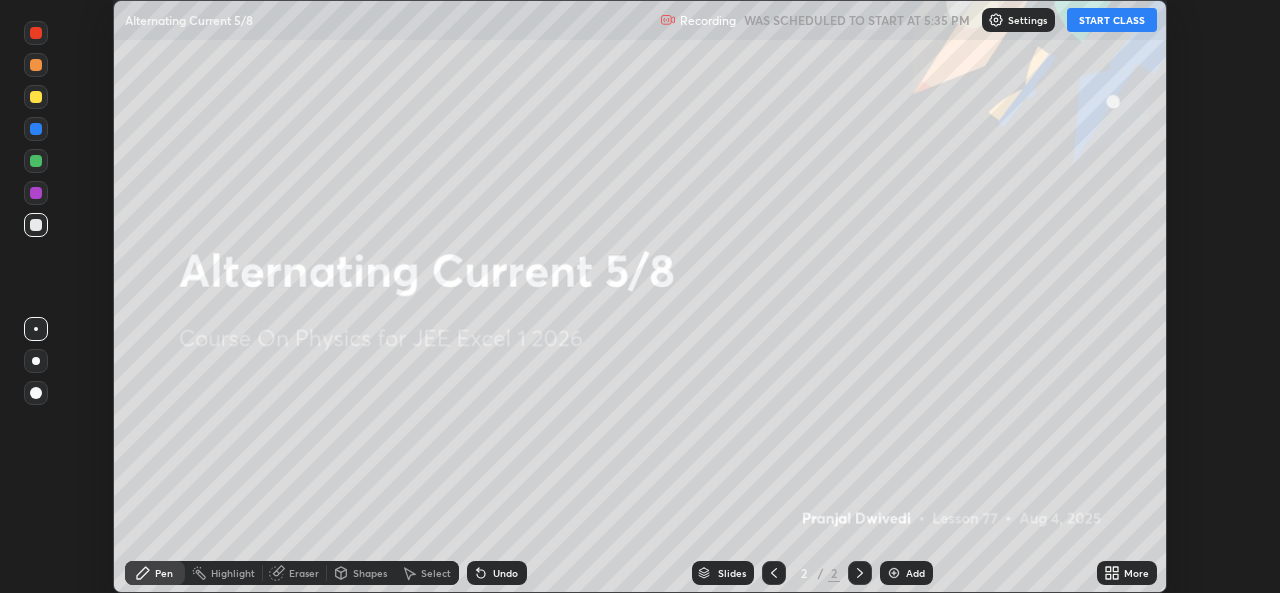 click 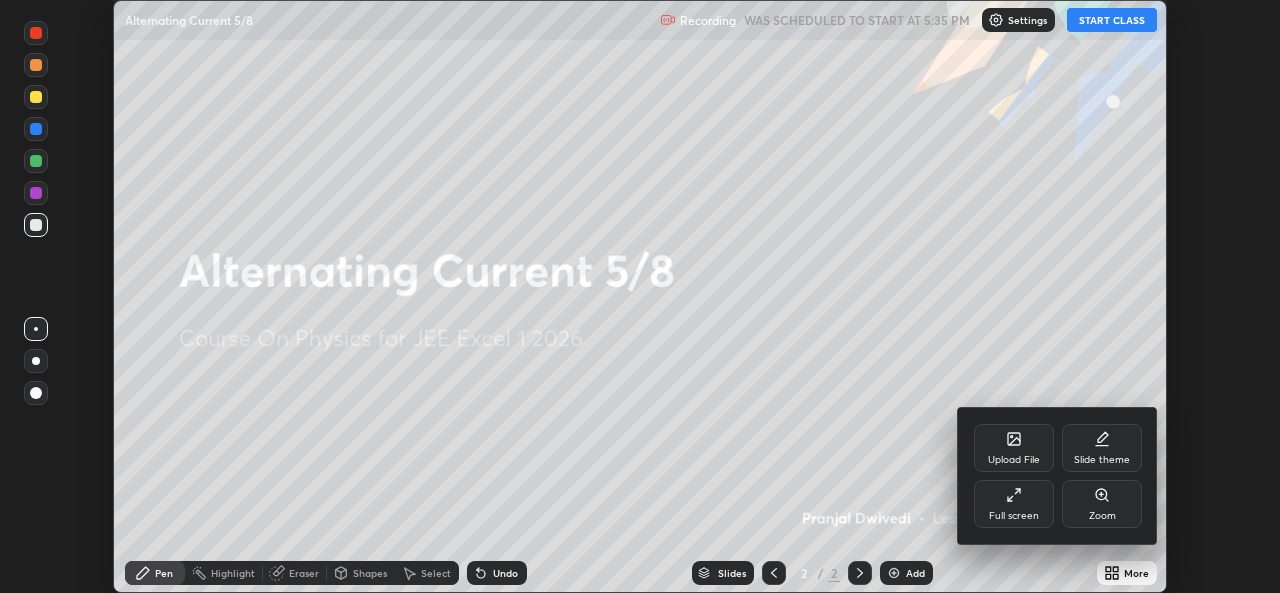 click on "Full screen" at bounding box center (1014, 504) 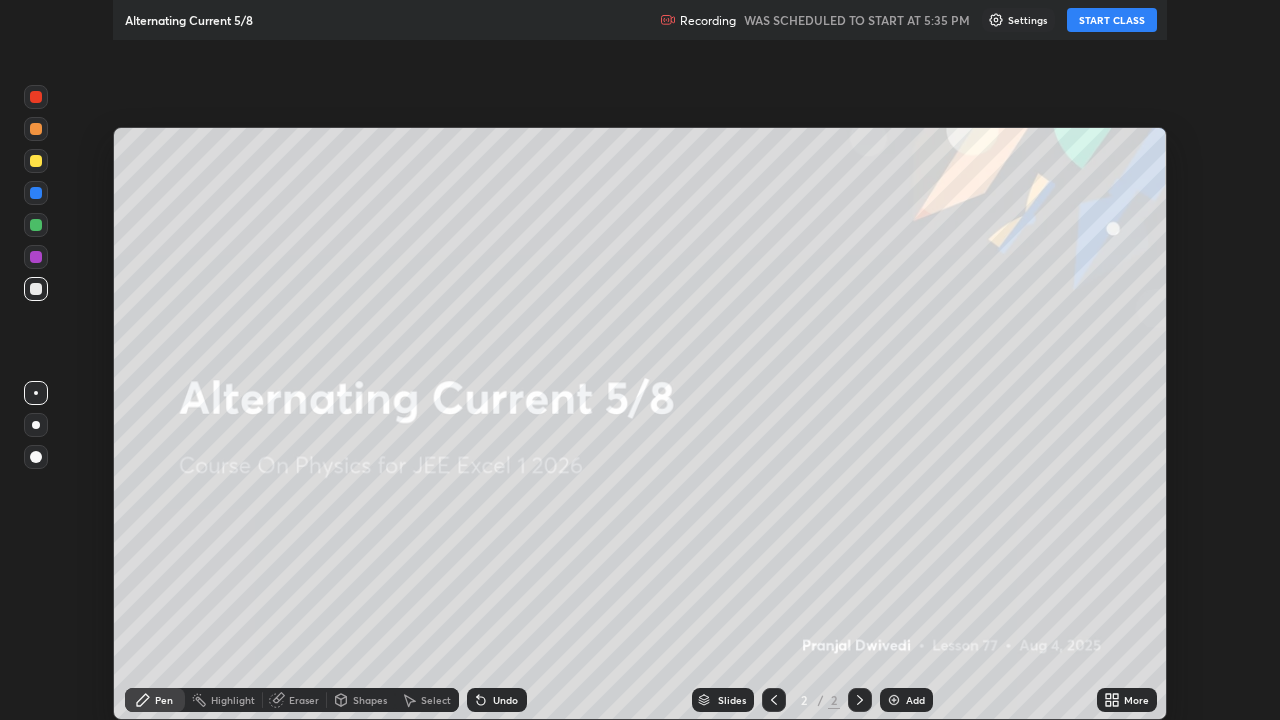scroll, scrollTop: 99280, scrollLeft: 98720, axis: both 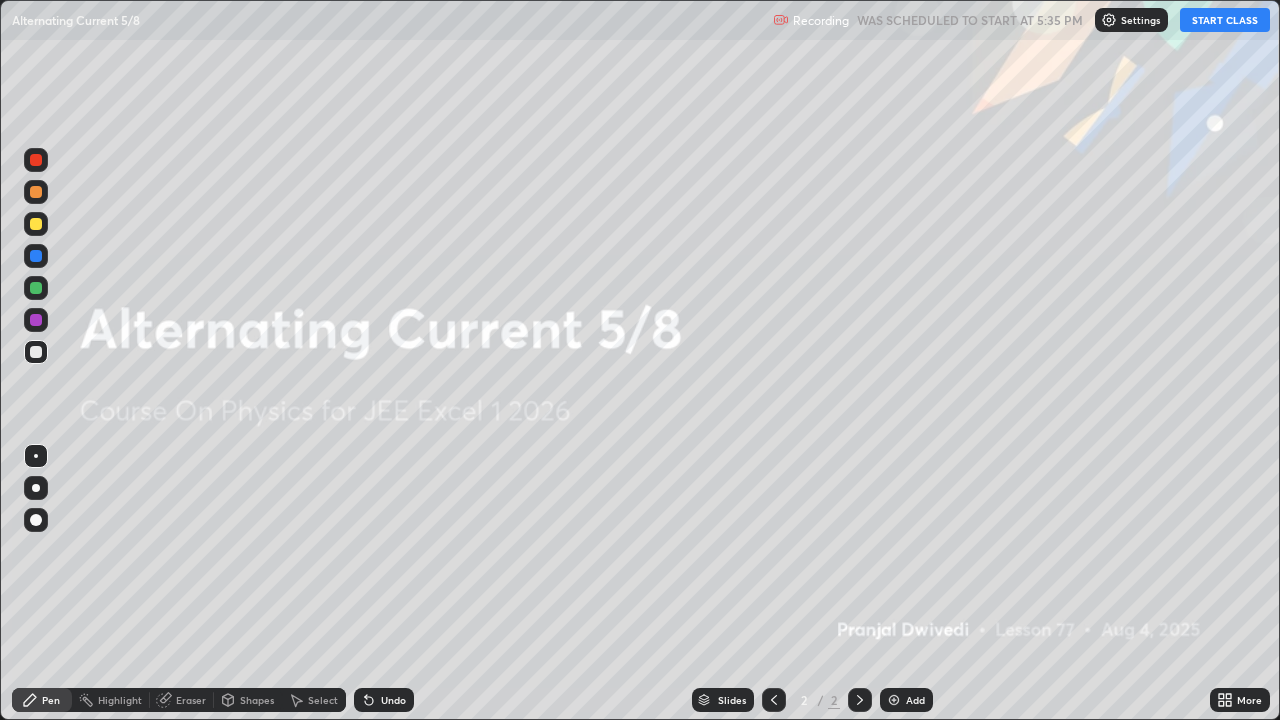 click on "START CLASS" at bounding box center (1225, 20) 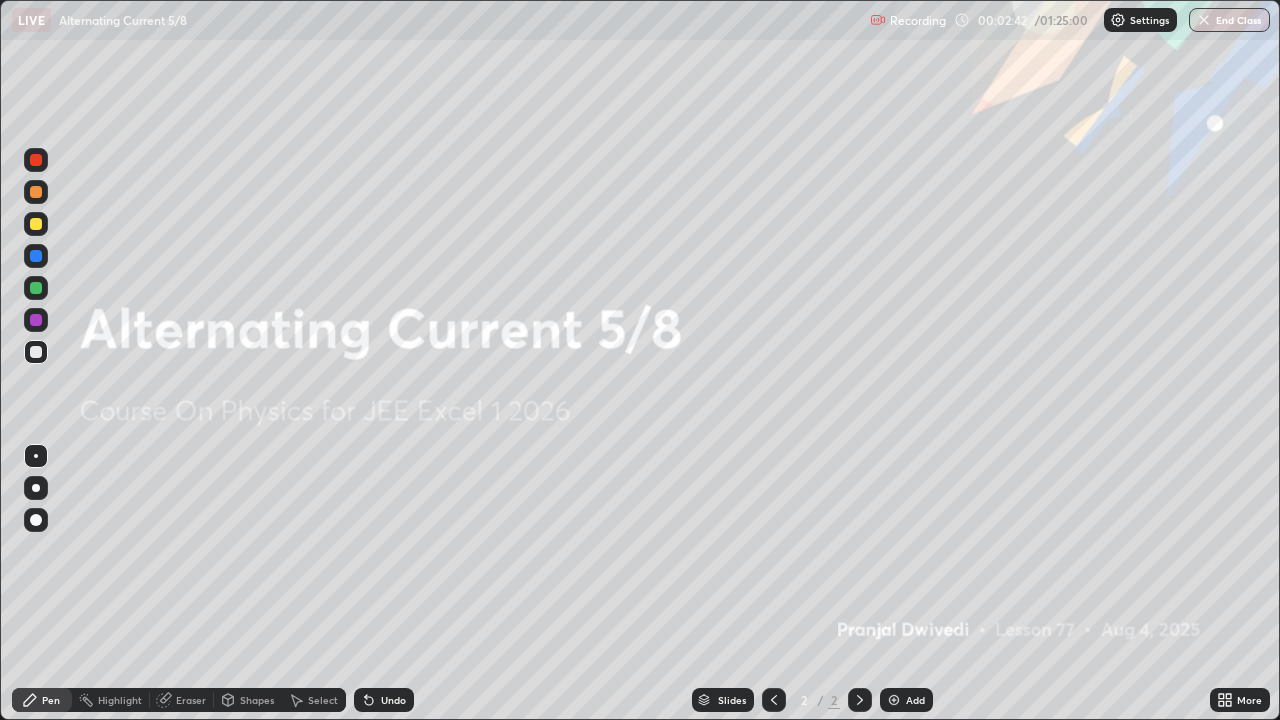 click on "Add" at bounding box center [915, 700] 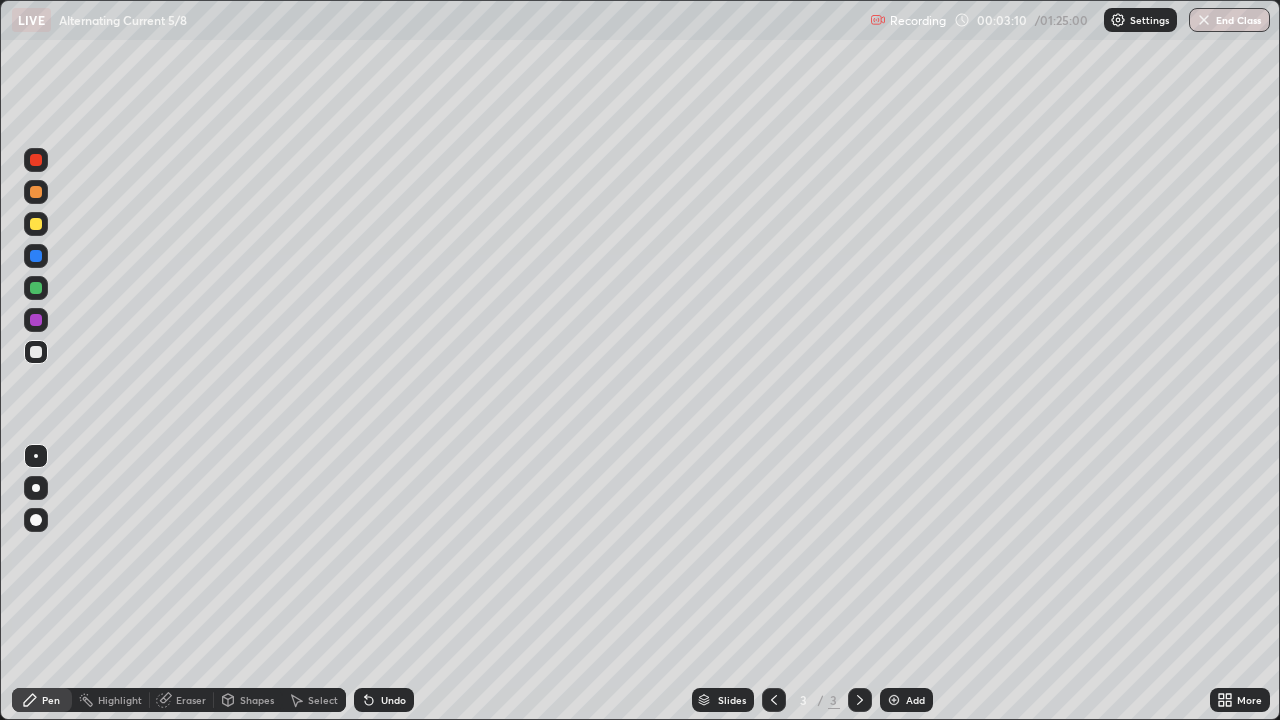 click at bounding box center (36, 224) 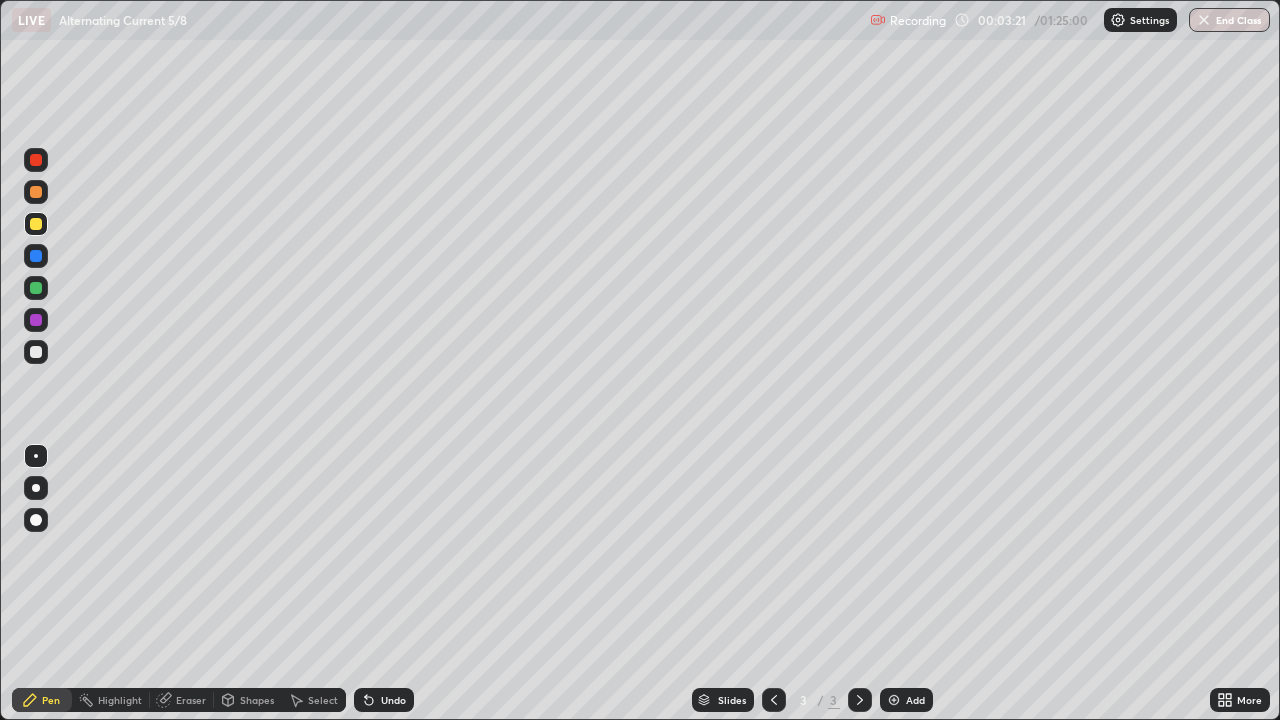click on "Undo" at bounding box center [384, 700] 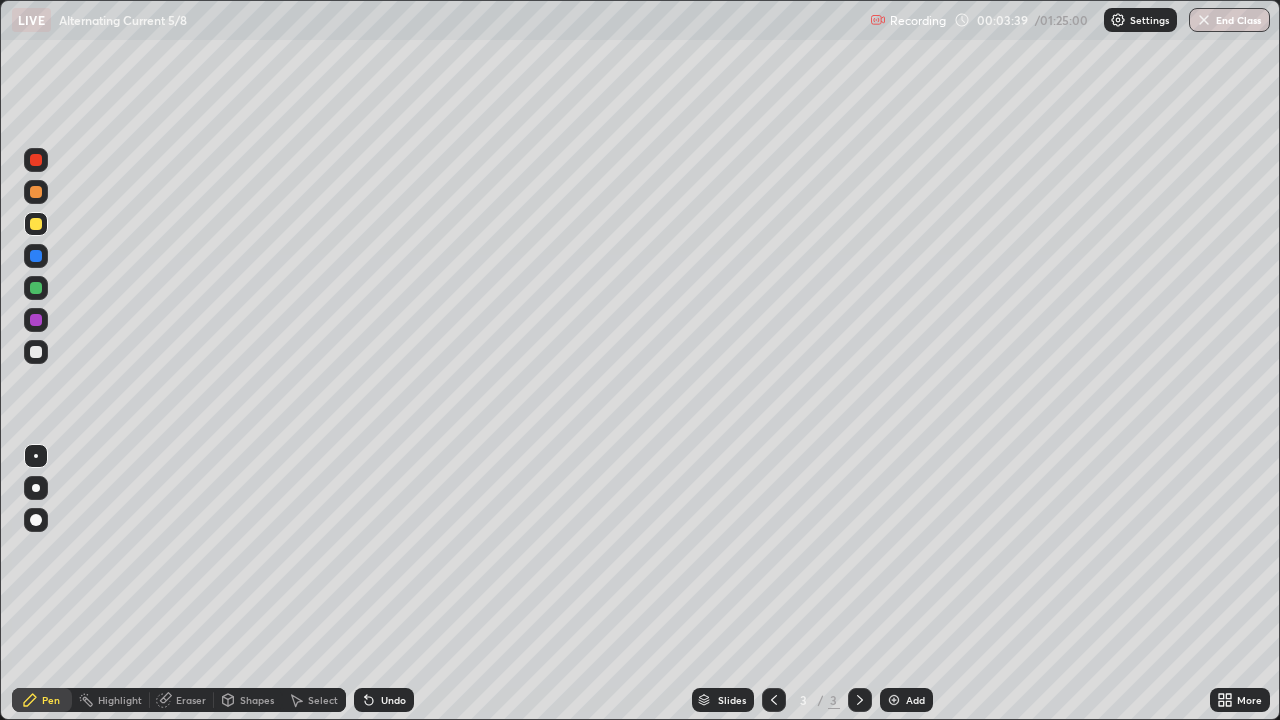 click on "Undo" at bounding box center [393, 700] 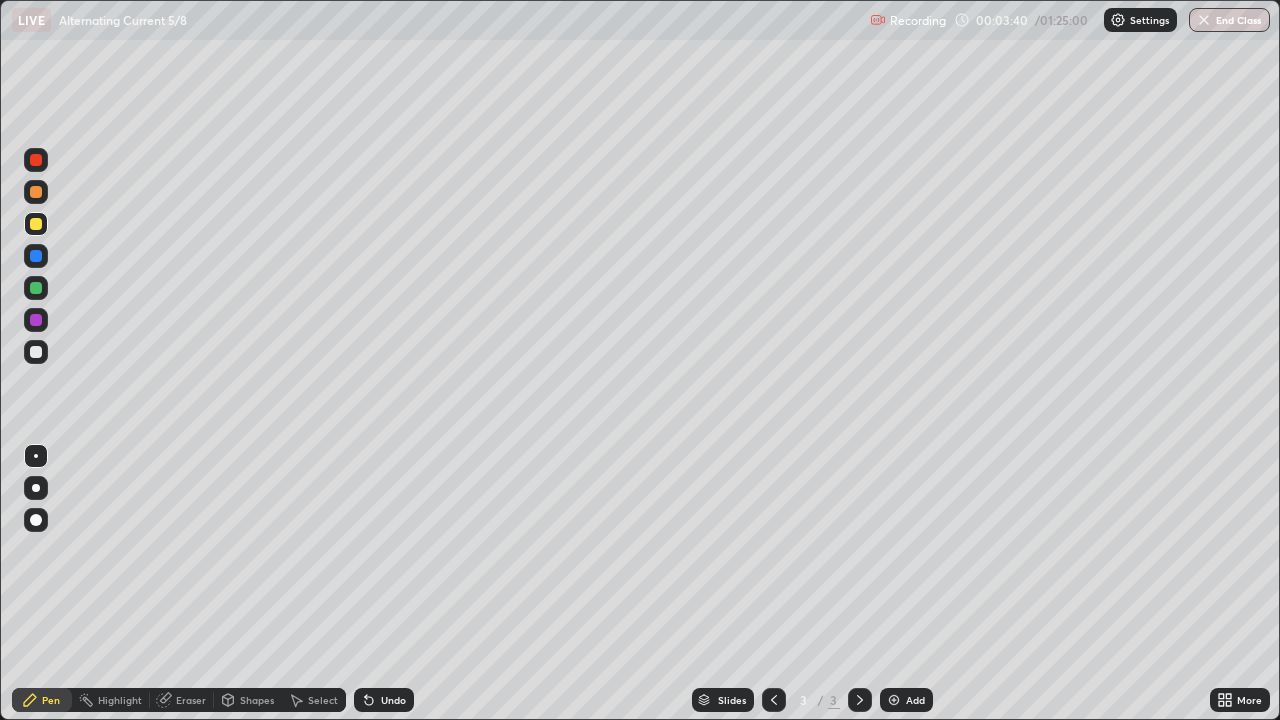 click on "Undo" at bounding box center [393, 700] 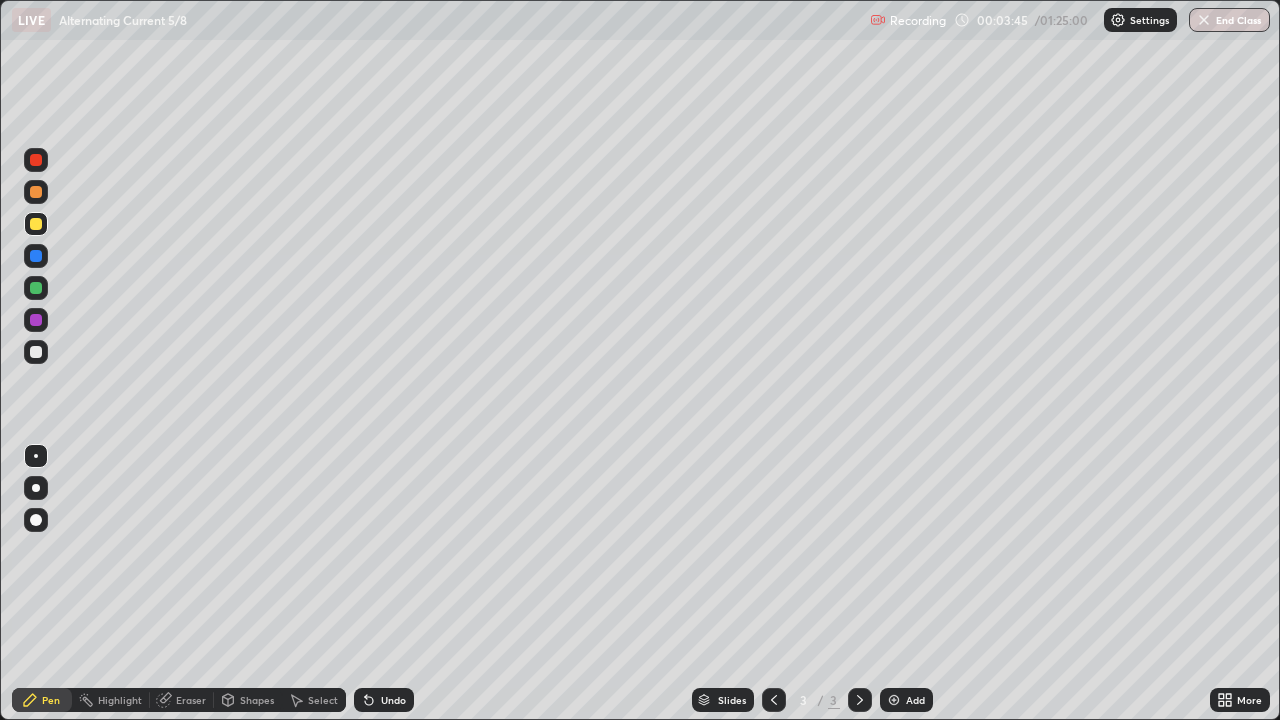 click at bounding box center (36, 192) 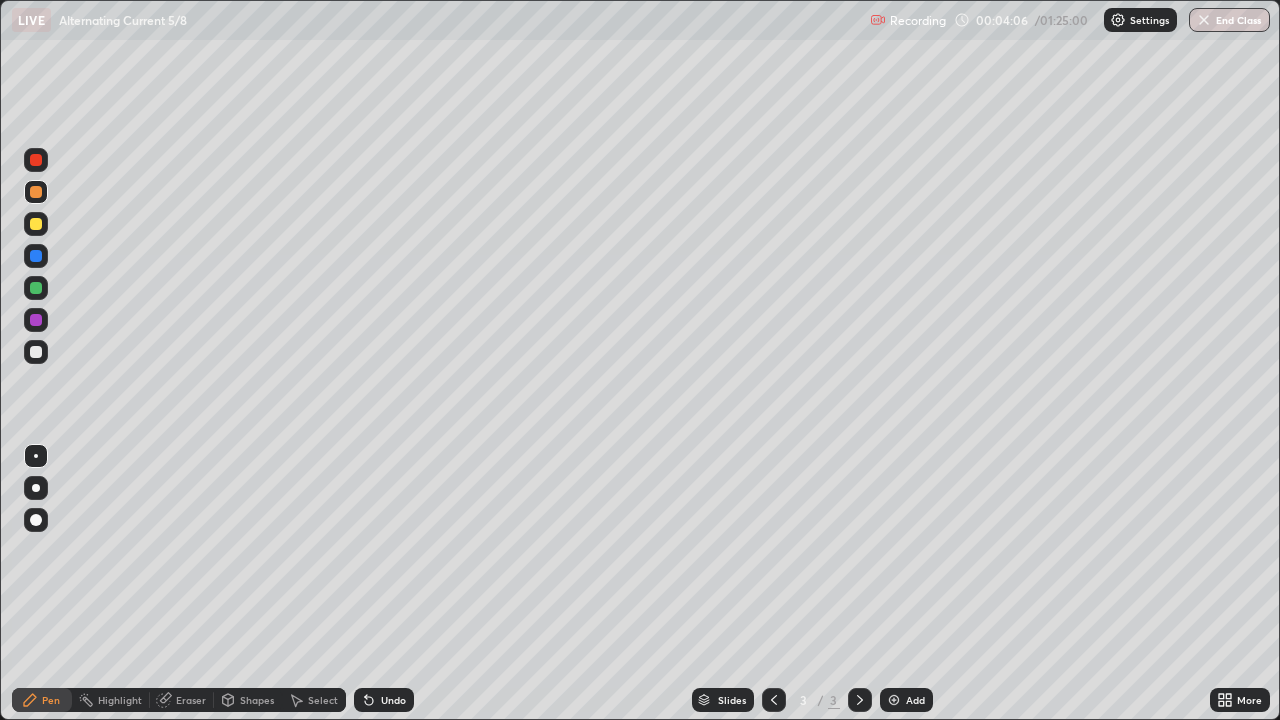 click at bounding box center [36, 352] 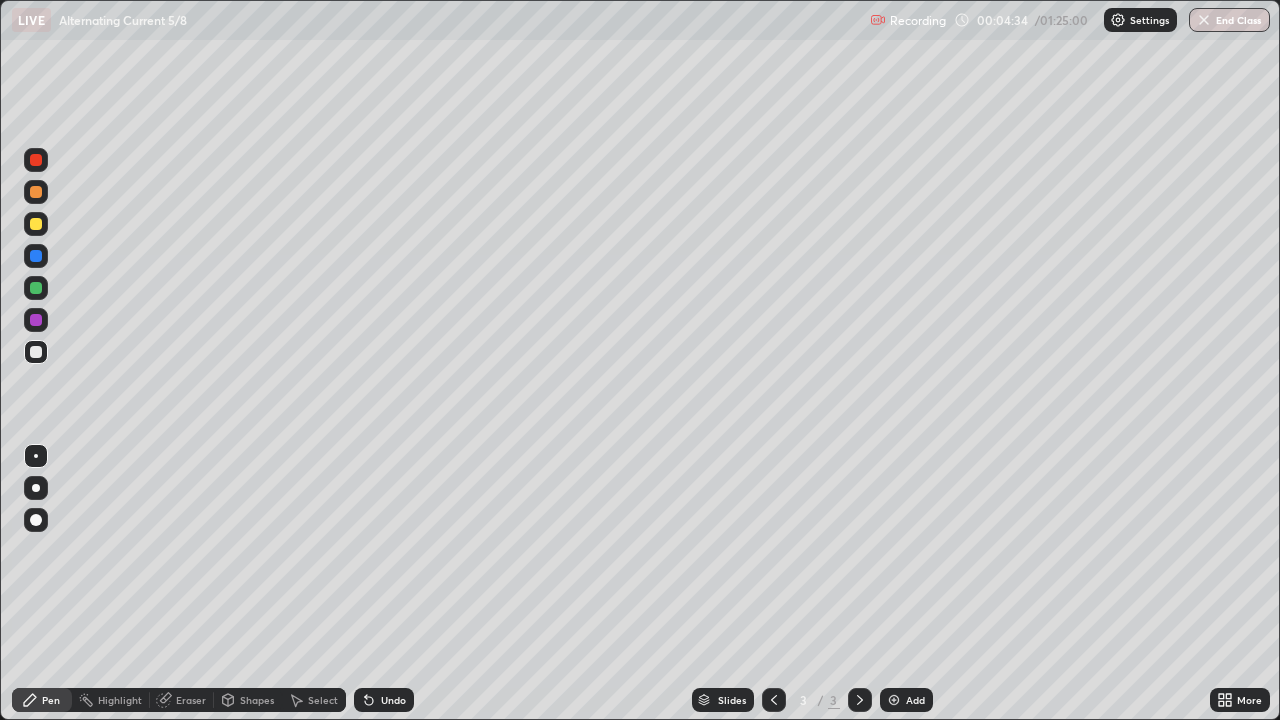 click on "Select" at bounding box center (323, 700) 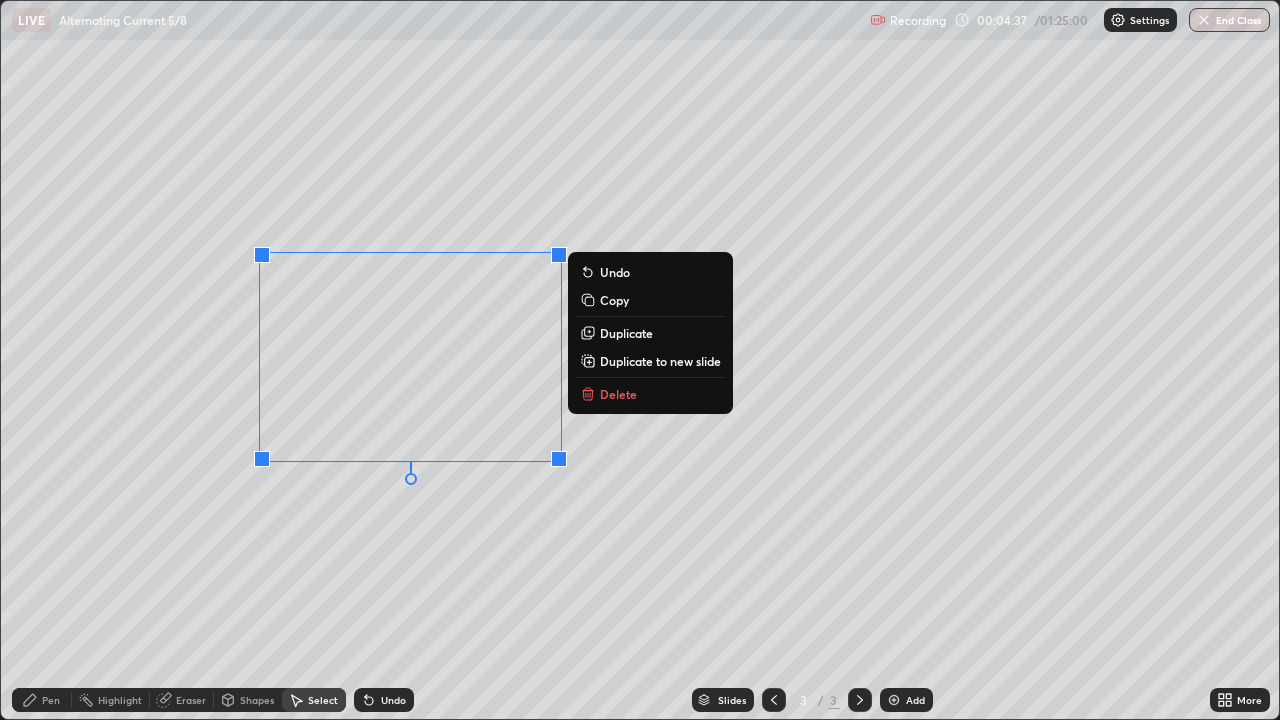 click on "Pen" at bounding box center (51, 700) 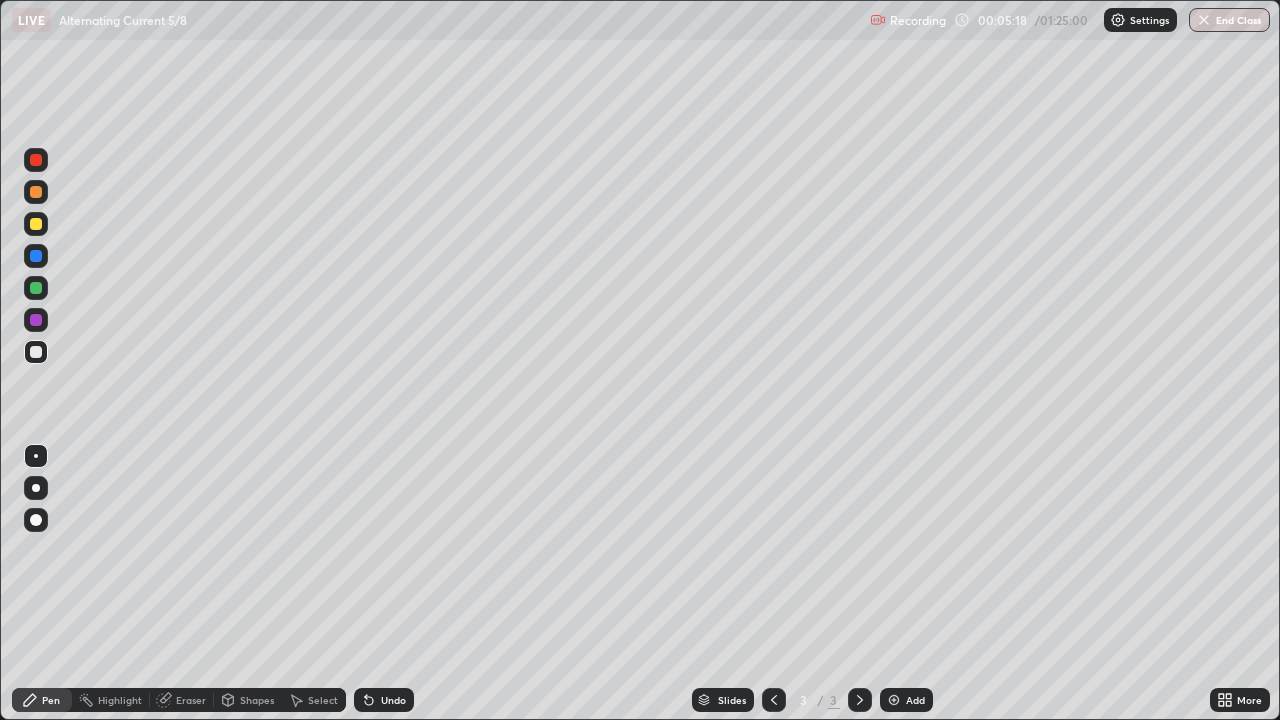 click on "Select" at bounding box center (323, 700) 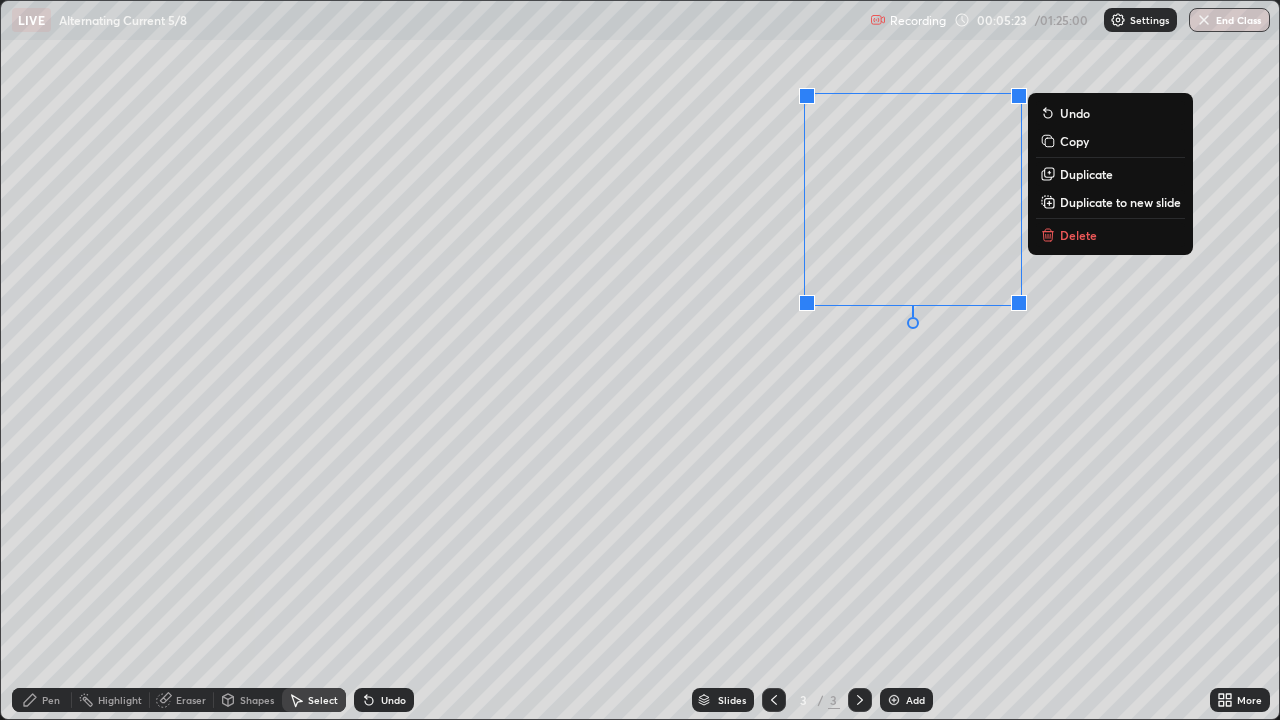 click on "Pen" at bounding box center [51, 700] 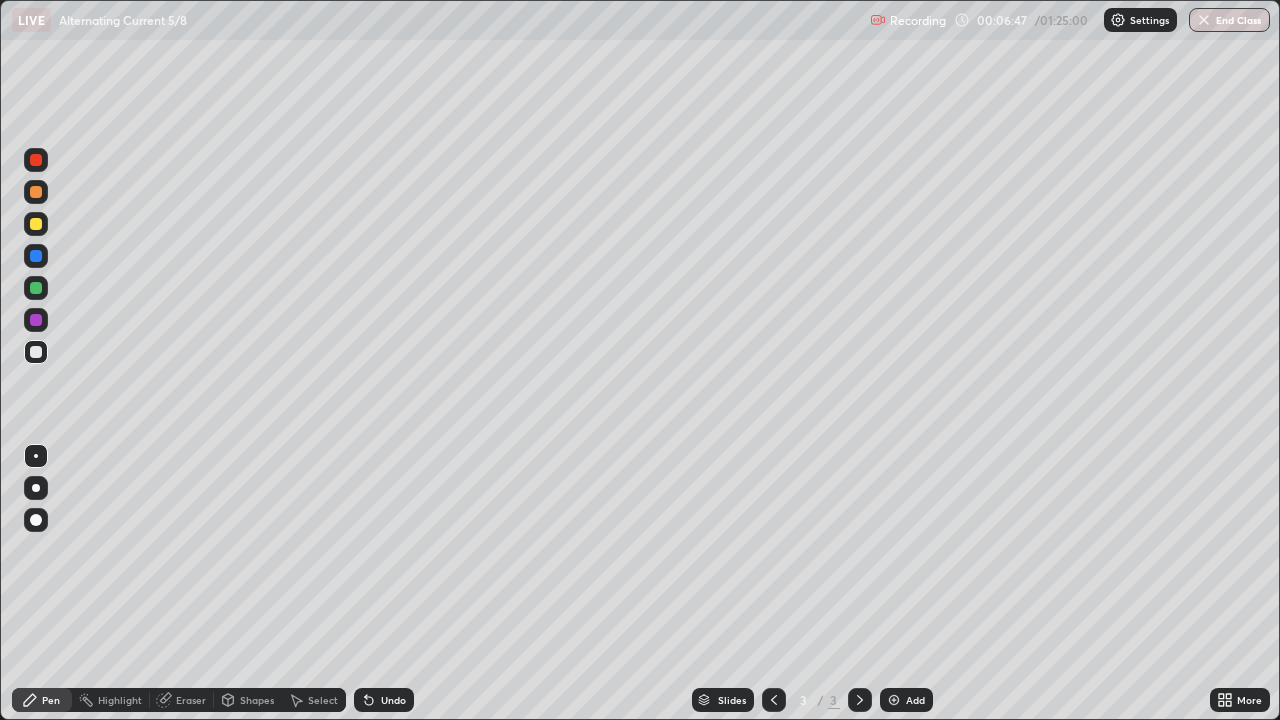 click on "Select" at bounding box center [323, 700] 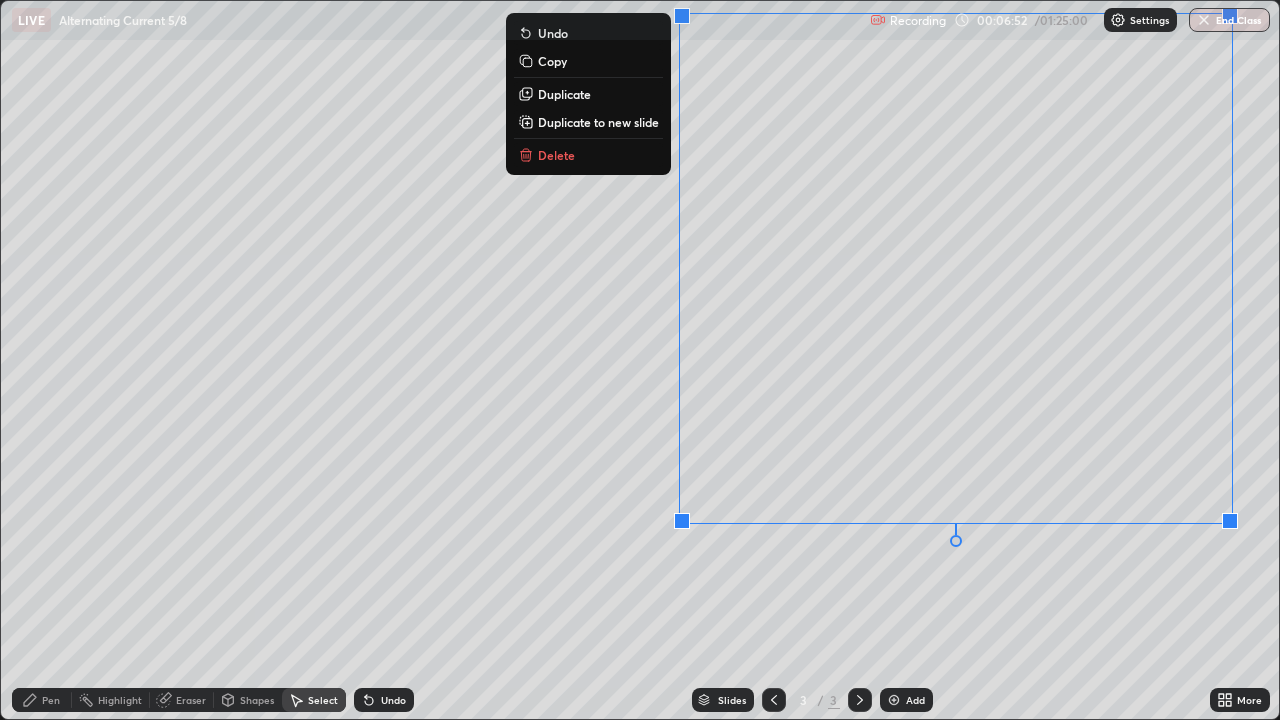 click on "Pen" at bounding box center (51, 700) 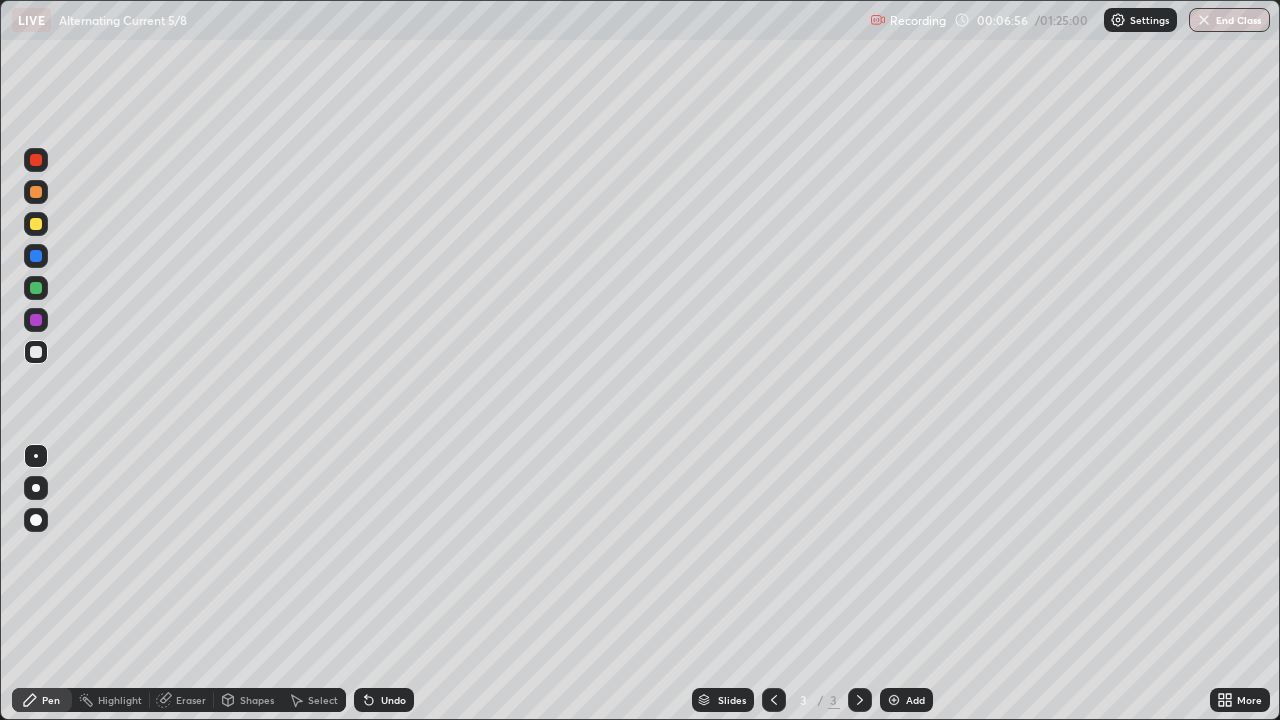 click on "Undo" at bounding box center [393, 700] 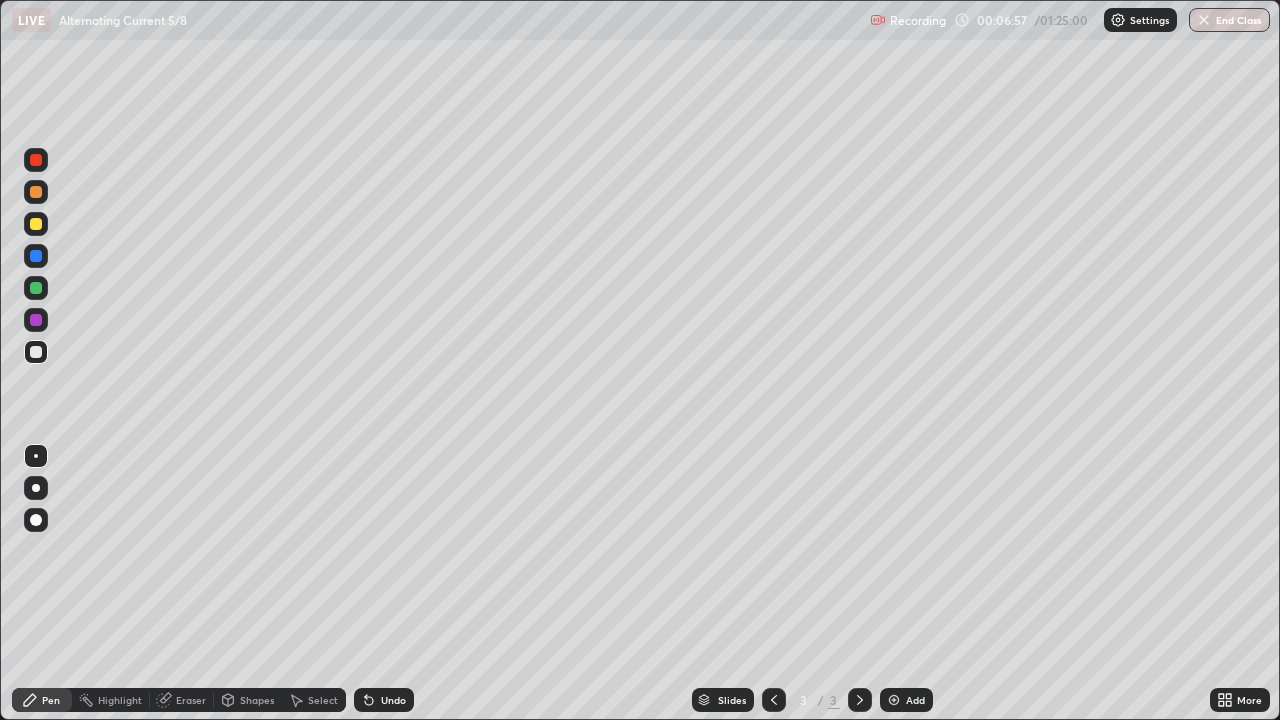 click on "Undo" at bounding box center (393, 700) 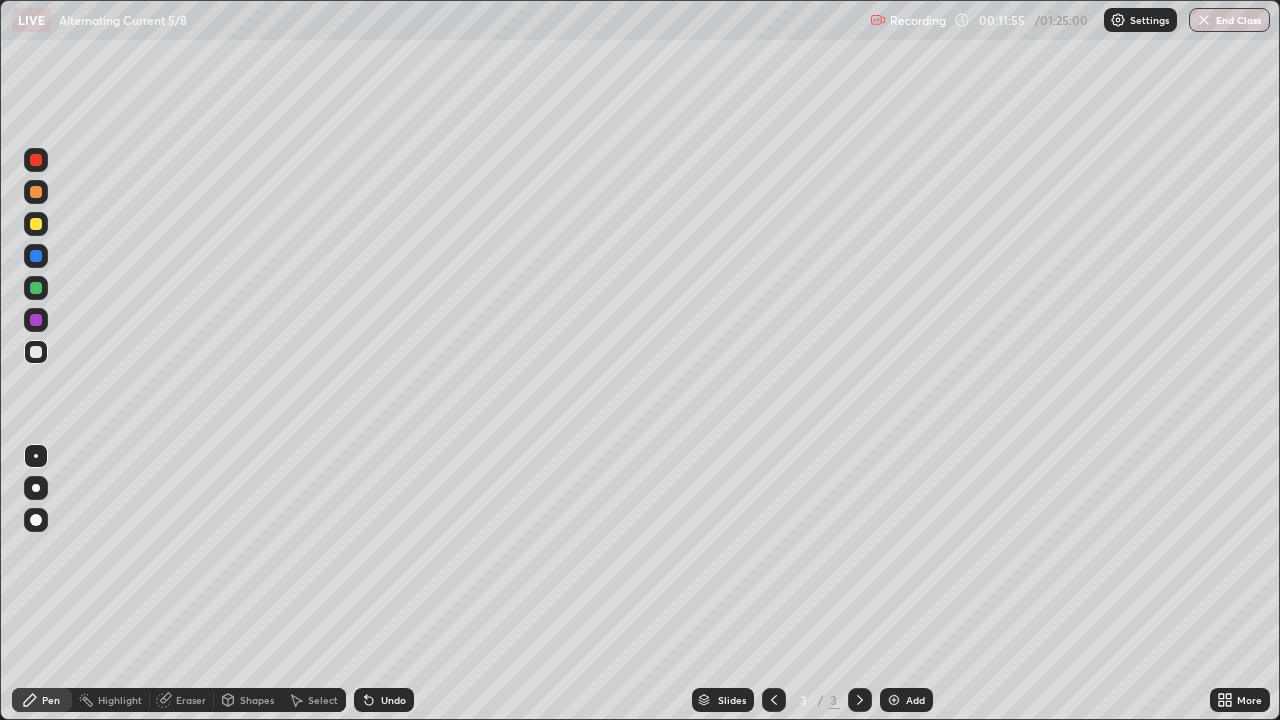 click on "Add" at bounding box center [915, 700] 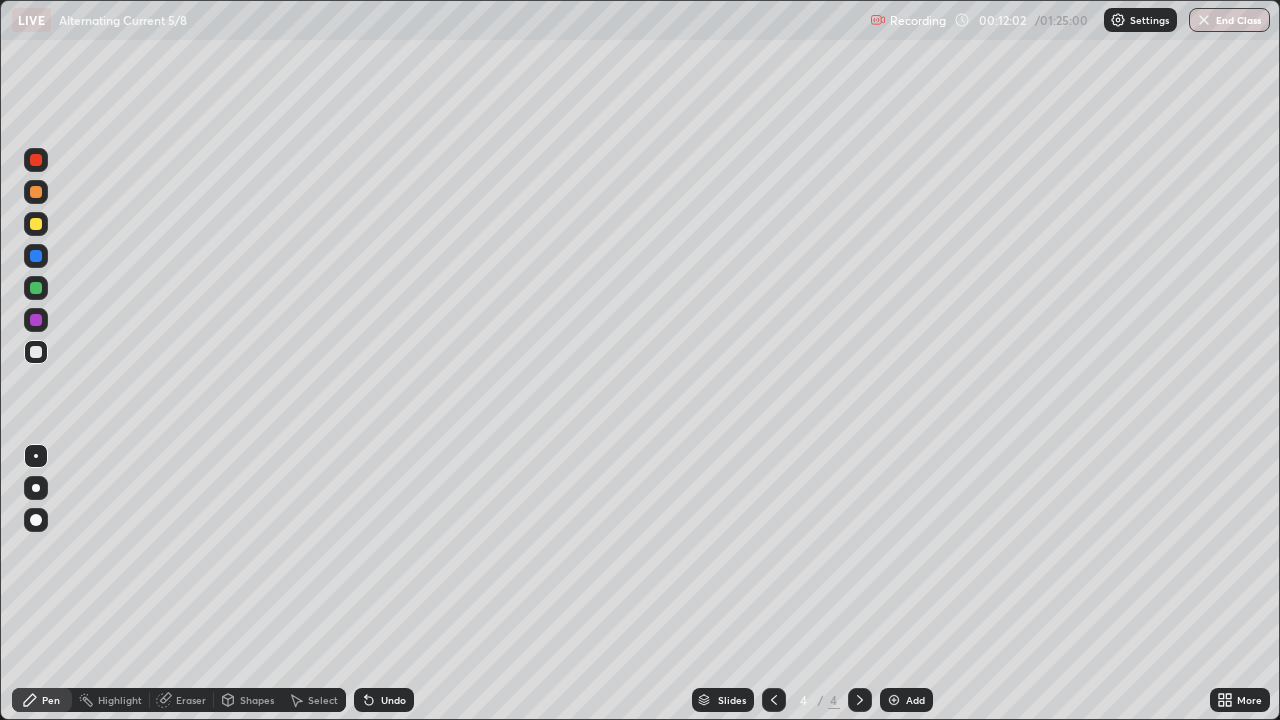 click at bounding box center (36, 192) 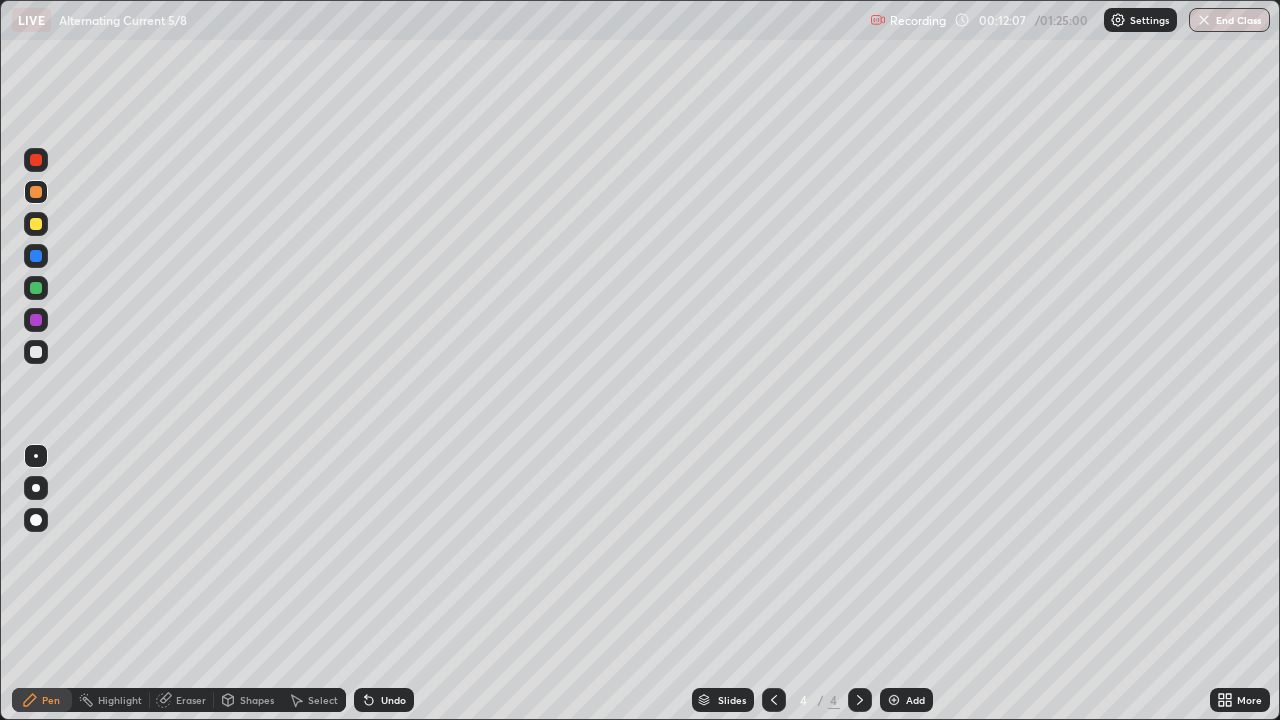 click 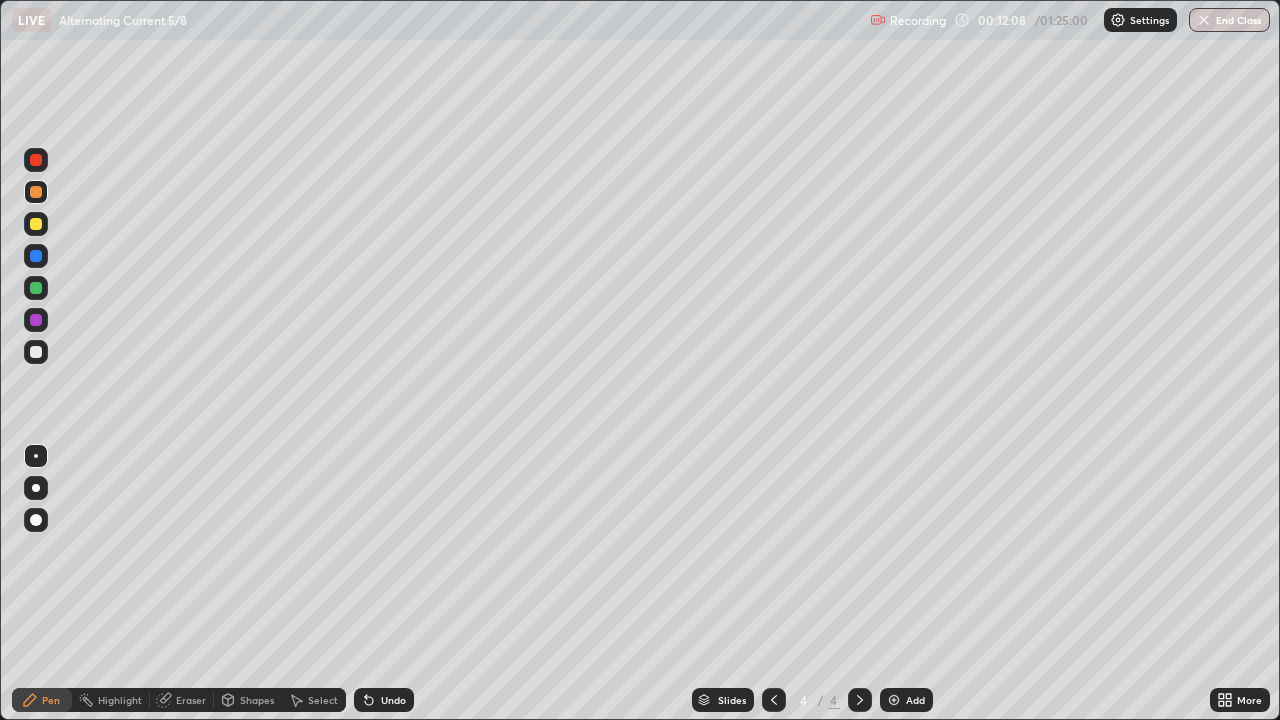 click on "Undo" at bounding box center (384, 700) 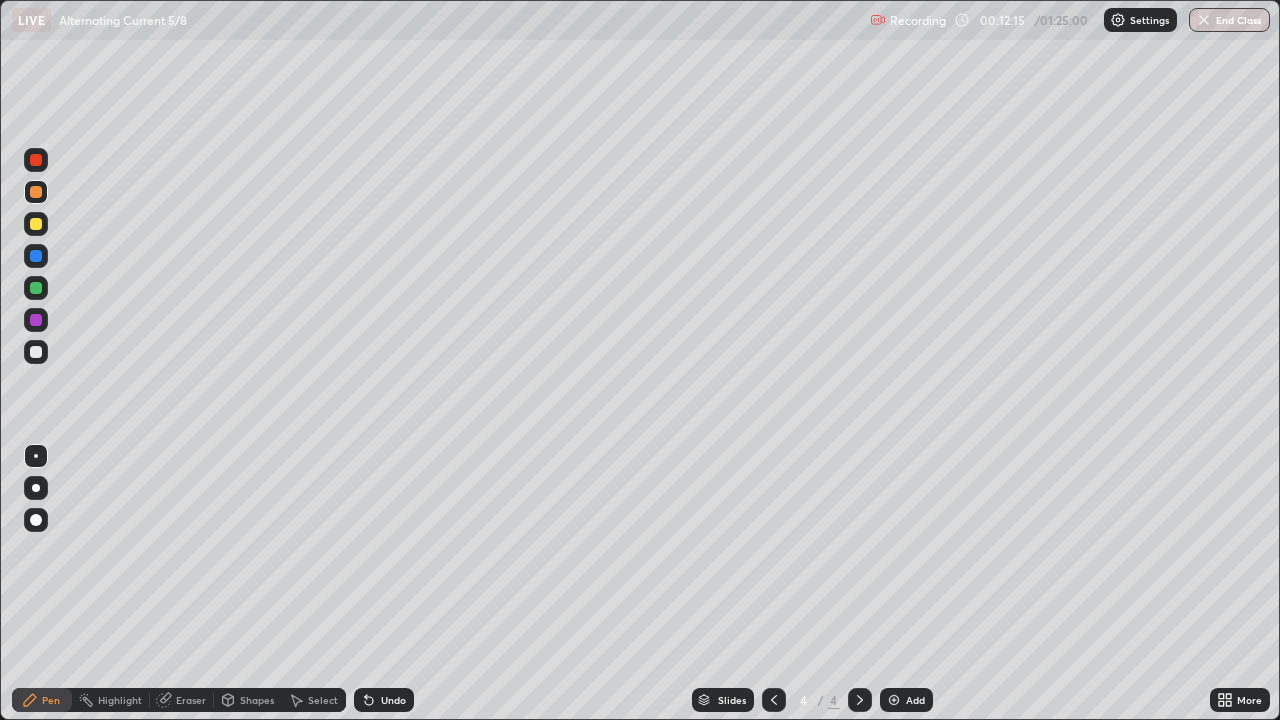 click on "Undo" at bounding box center [393, 700] 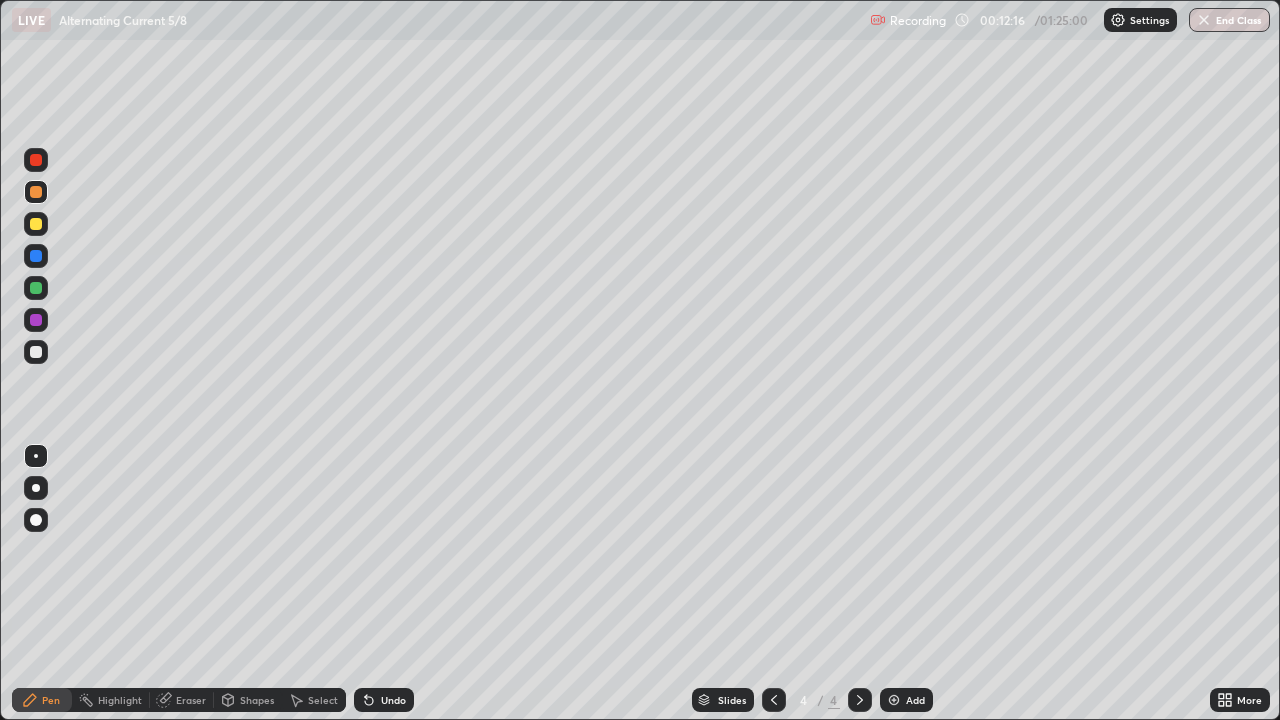 click on "Undo" at bounding box center [384, 700] 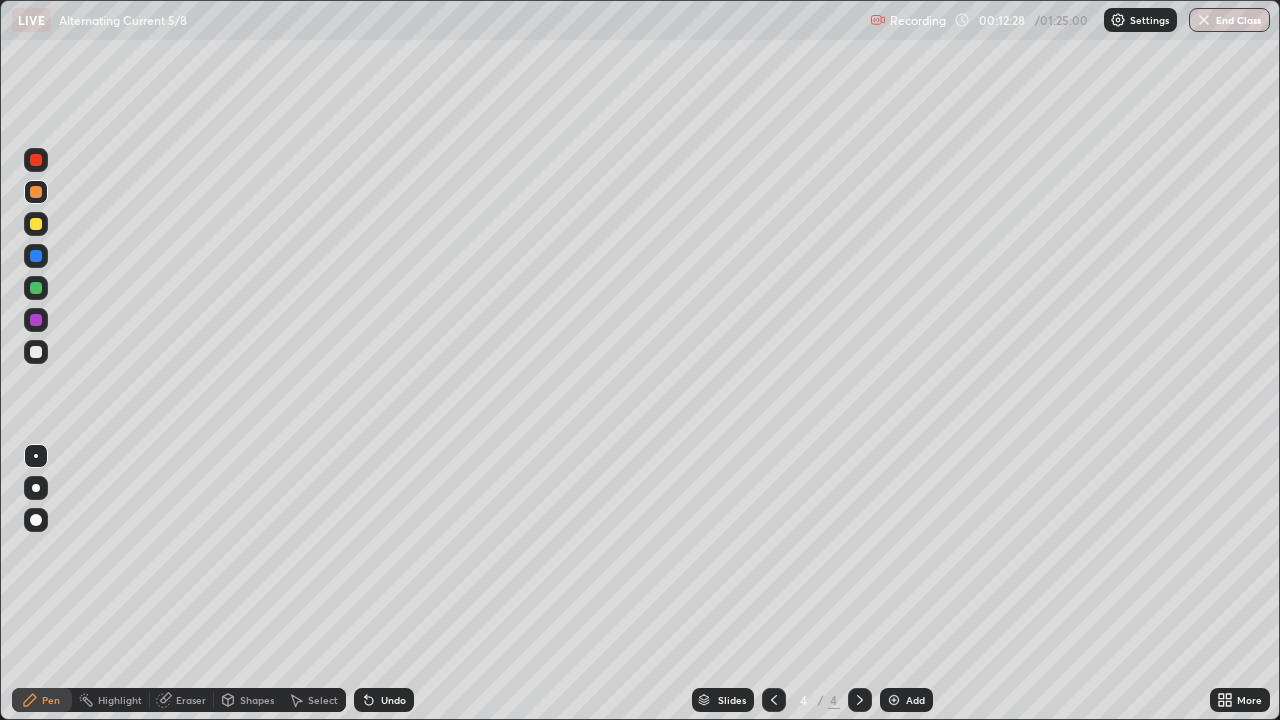 click on "Undo" at bounding box center (384, 700) 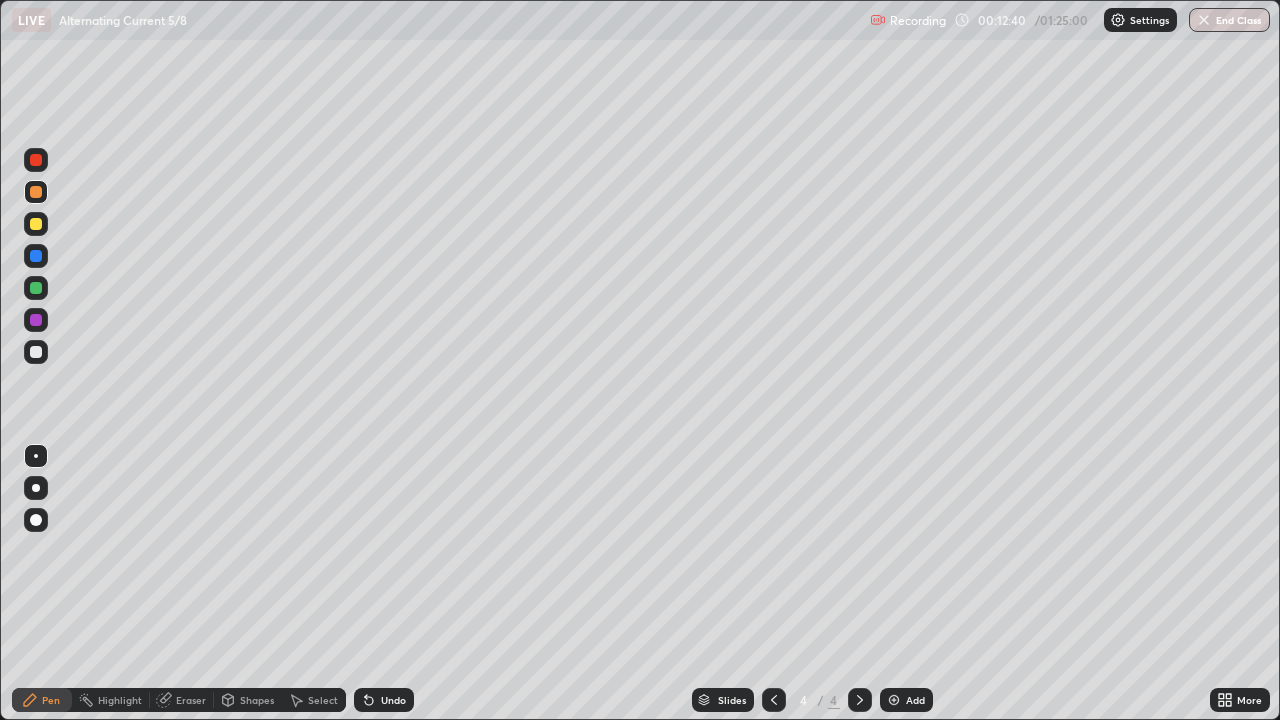 click at bounding box center (36, 224) 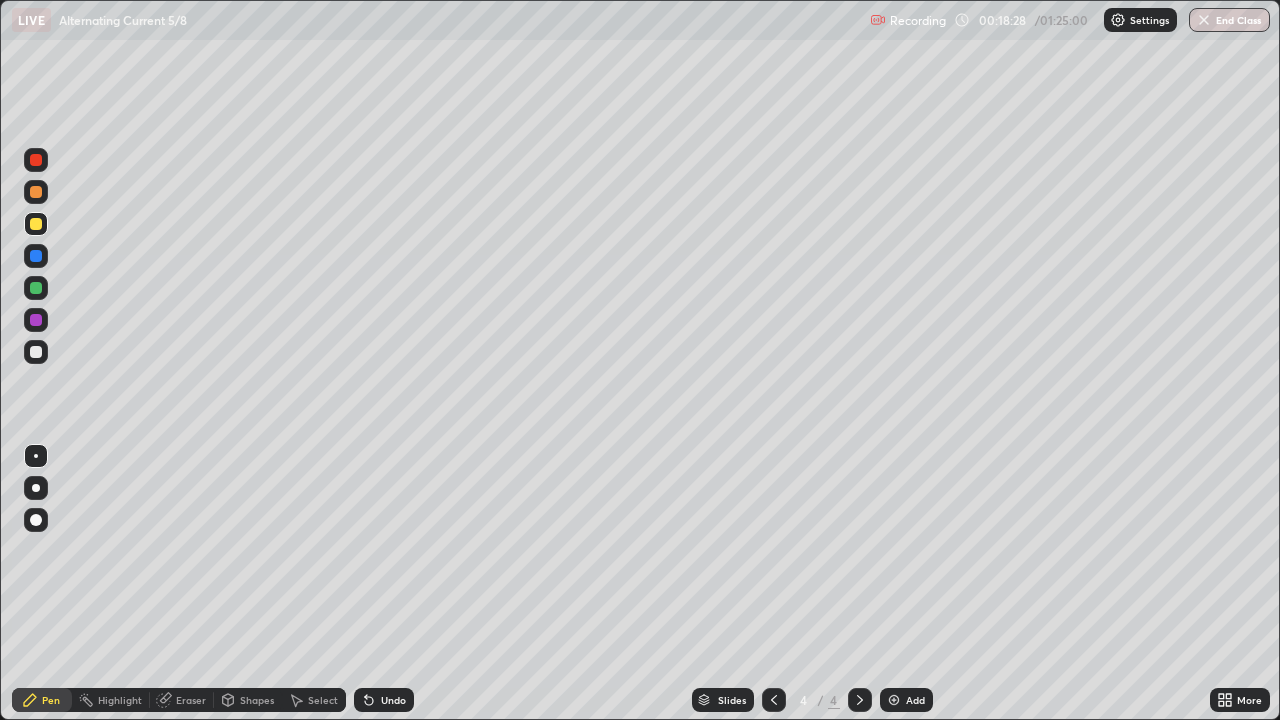 click on "Undo" at bounding box center (393, 700) 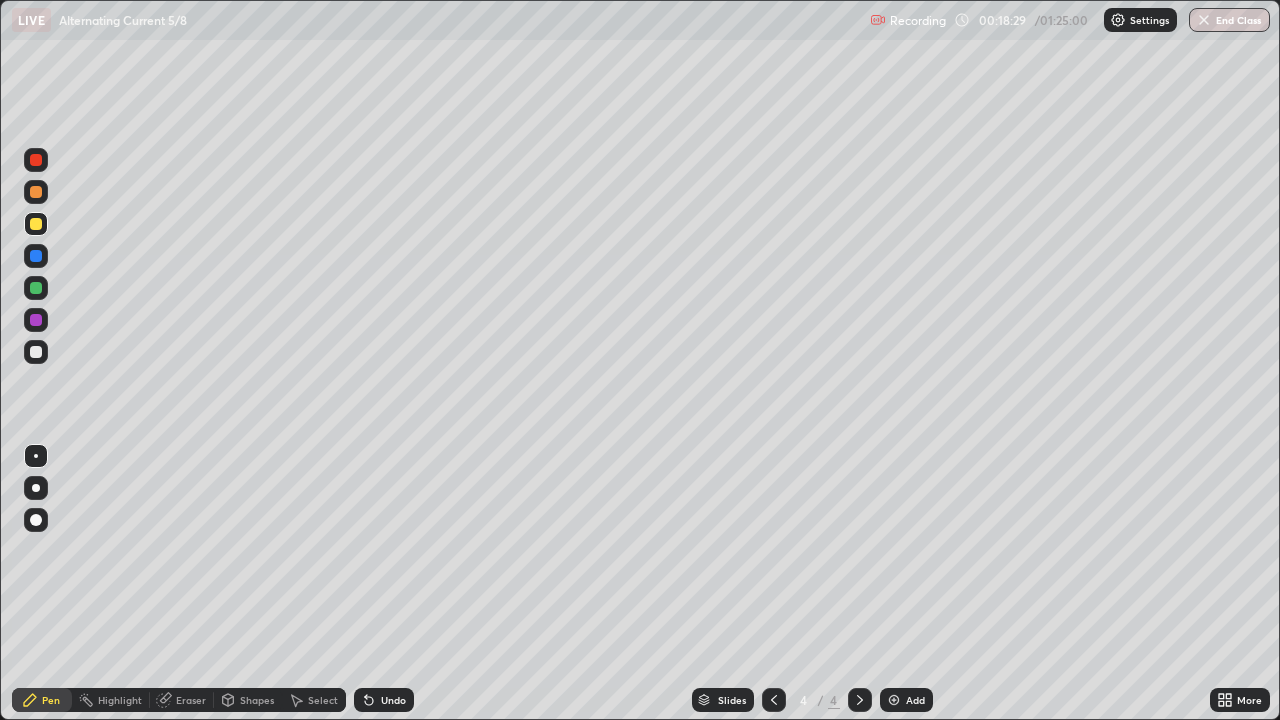click on "Undo" at bounding box center (393, 700) 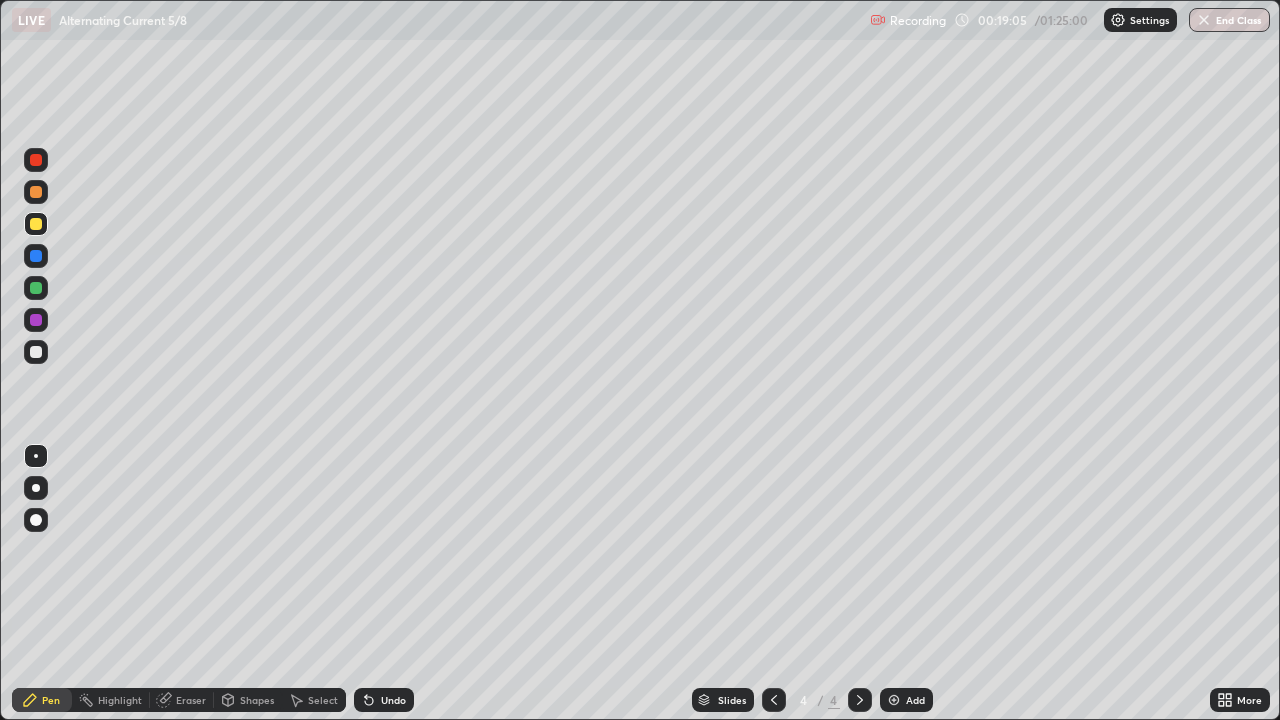 click on "Undo" at bounding box center (393, 700) 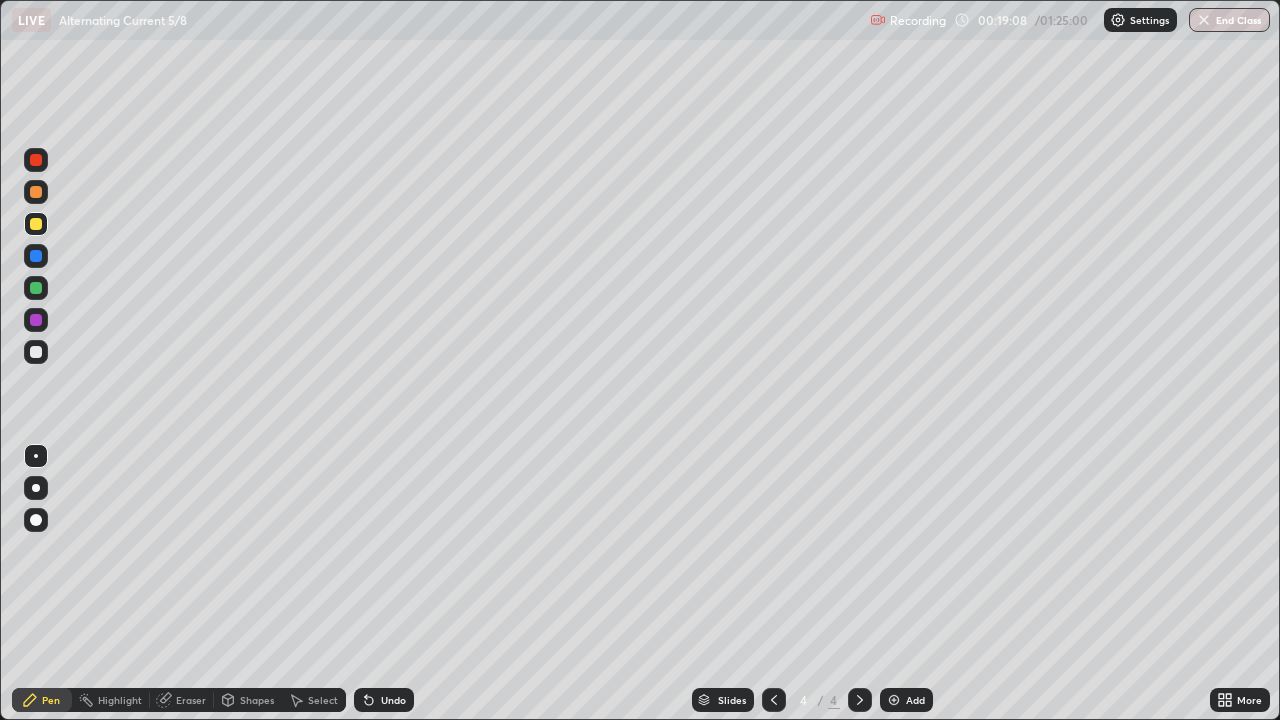 click on "Undo" at bounding box center (393, 700) 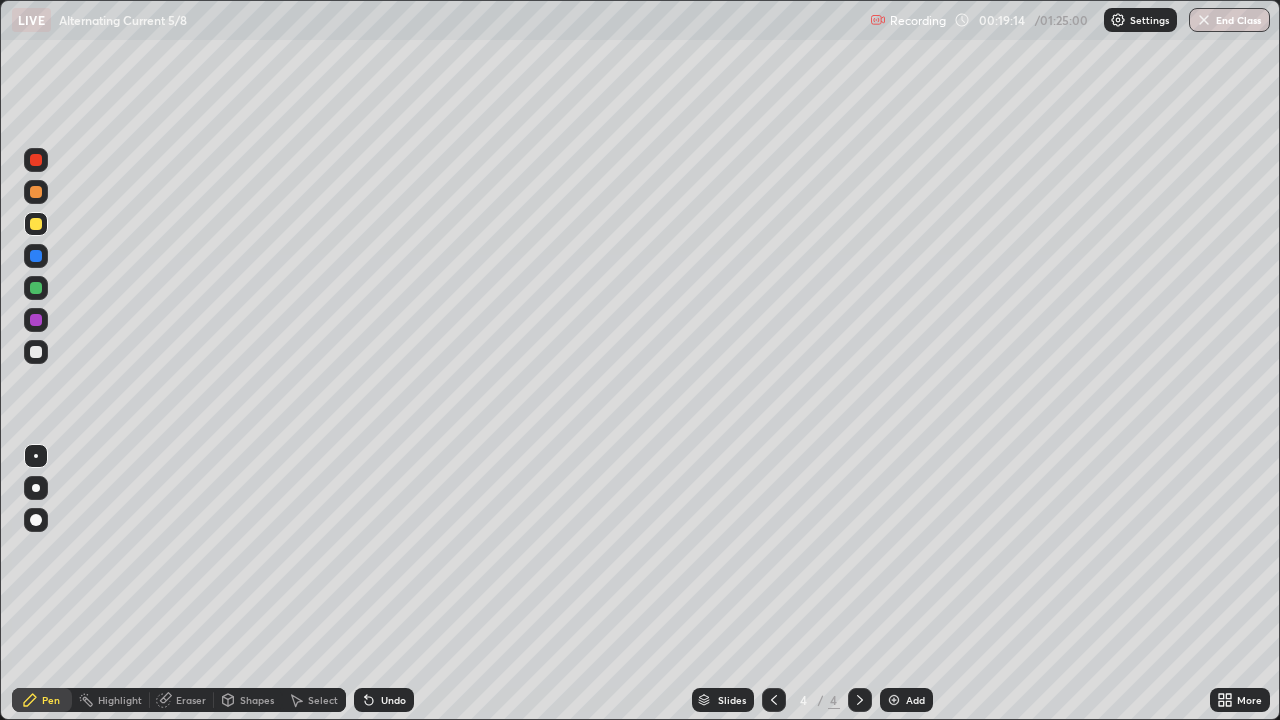click on "Undo" at bounding box center [393, 700] 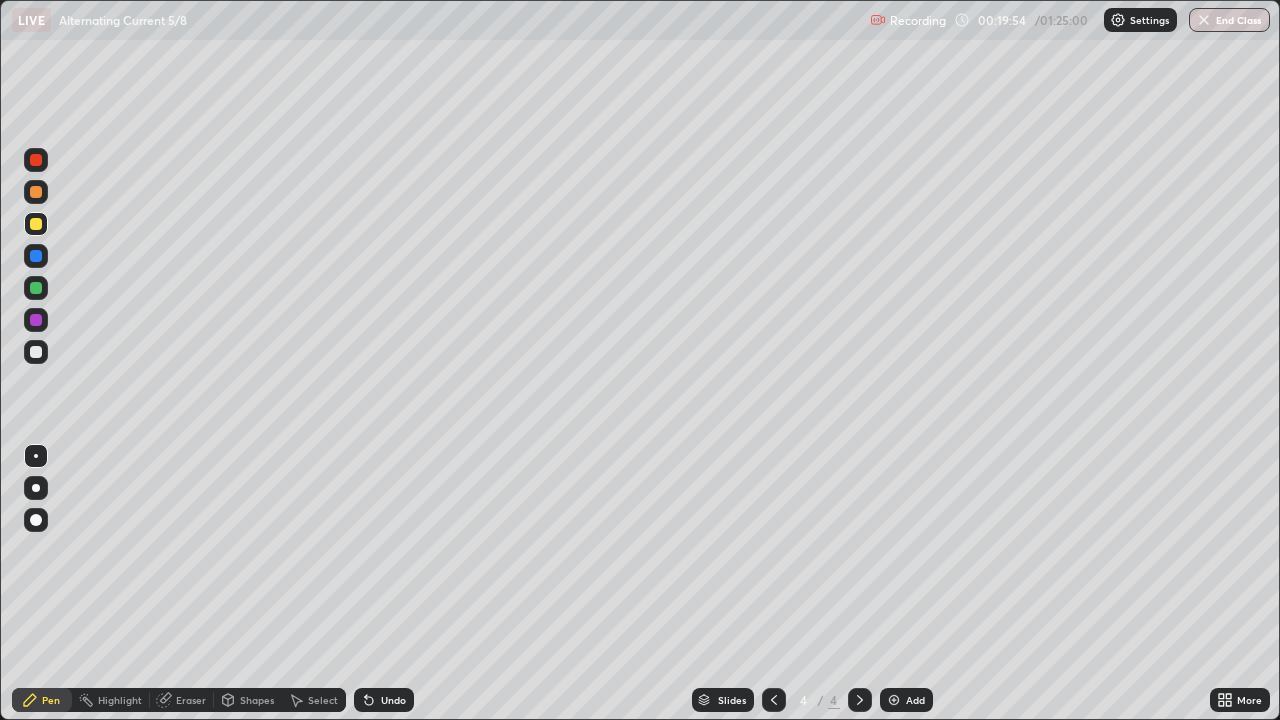 click on "Shapes" at bounding box center (248, 700) 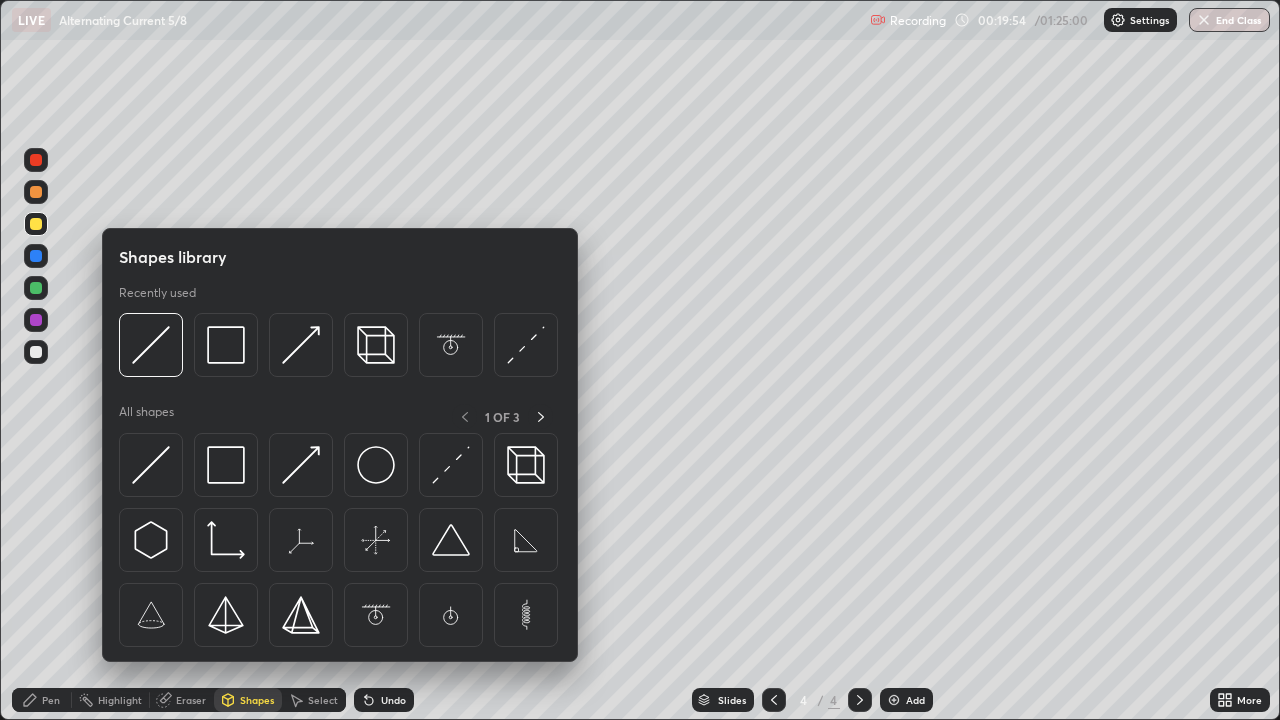 click on "Eraser" at bounding box center (191, 700) 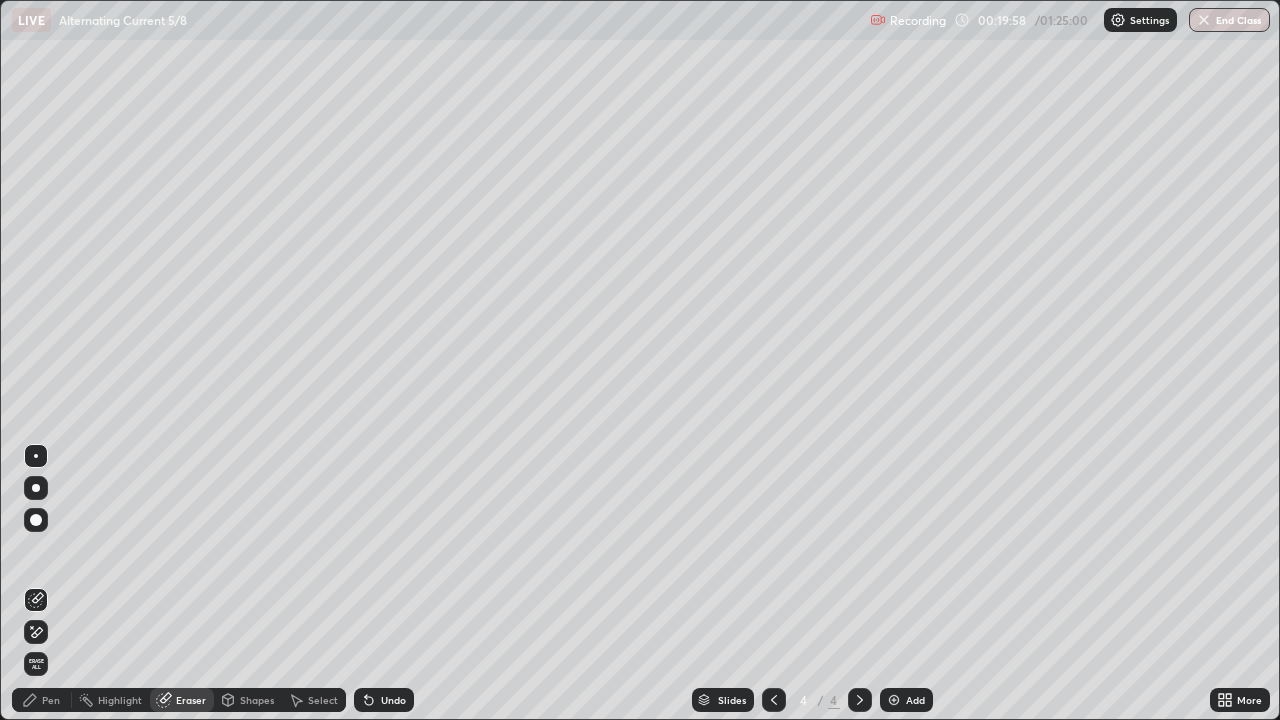 click on "Pen" at bounding box center [51, 700] 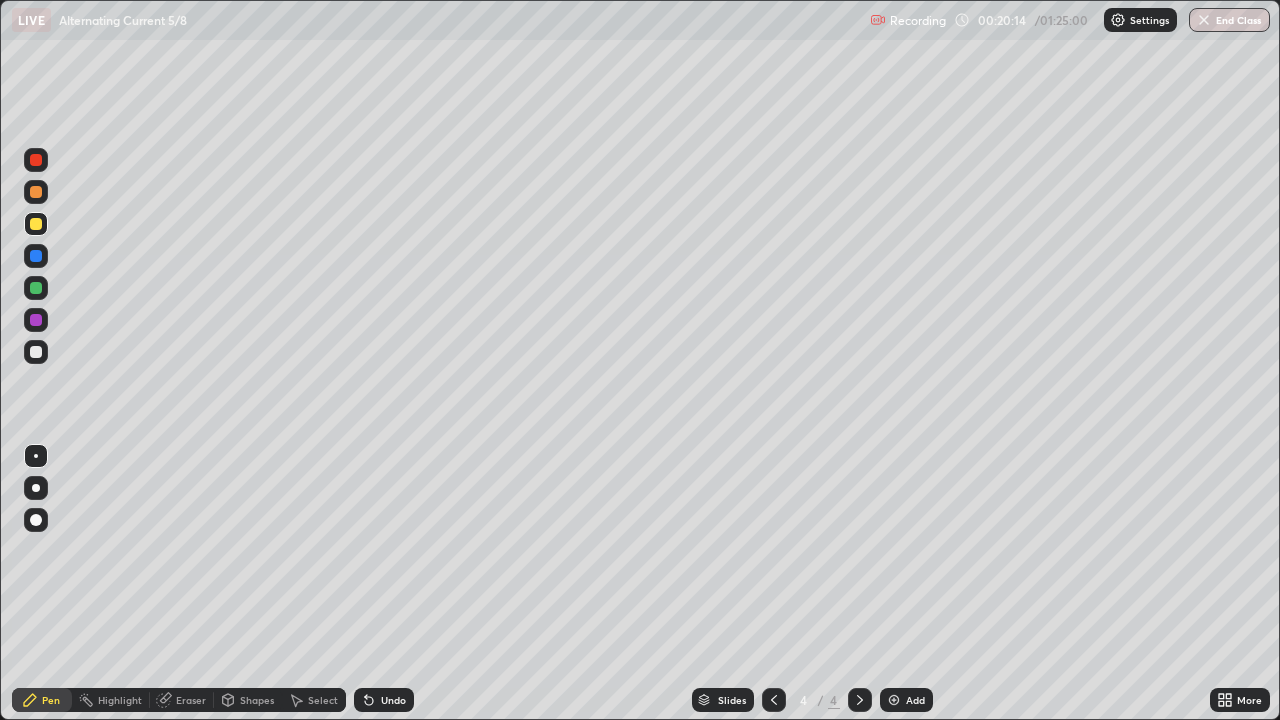 click 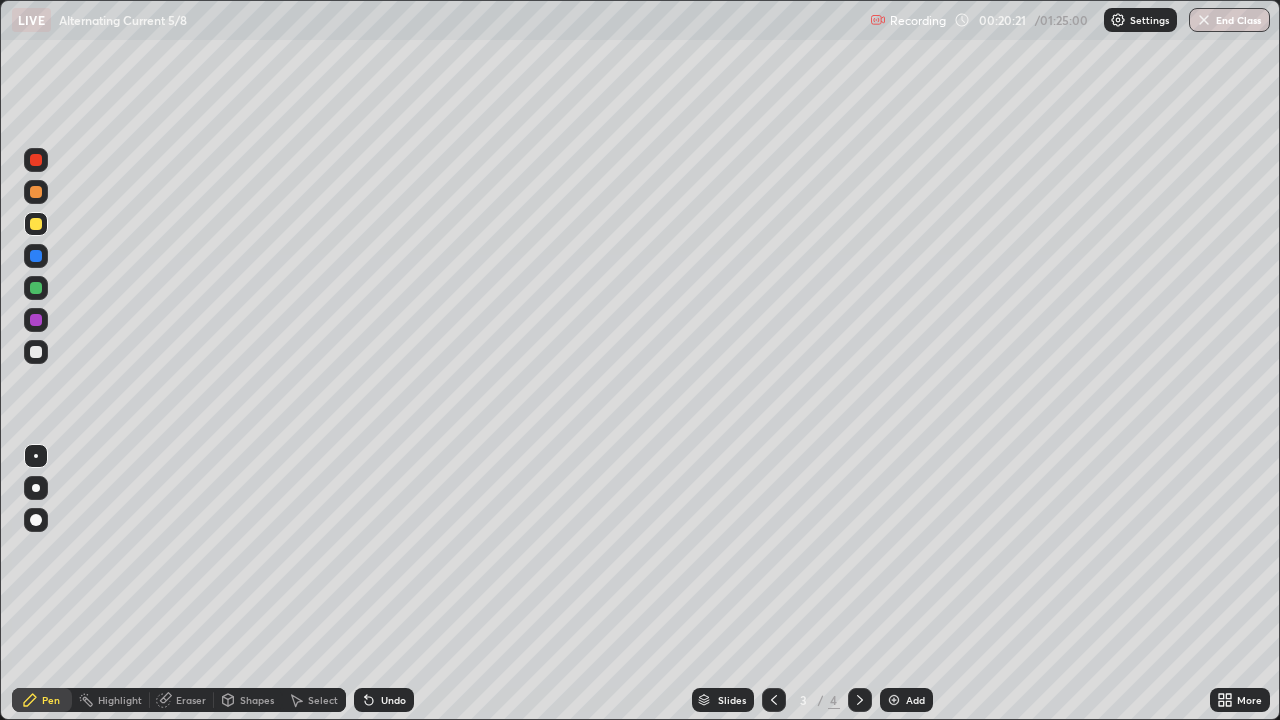 click 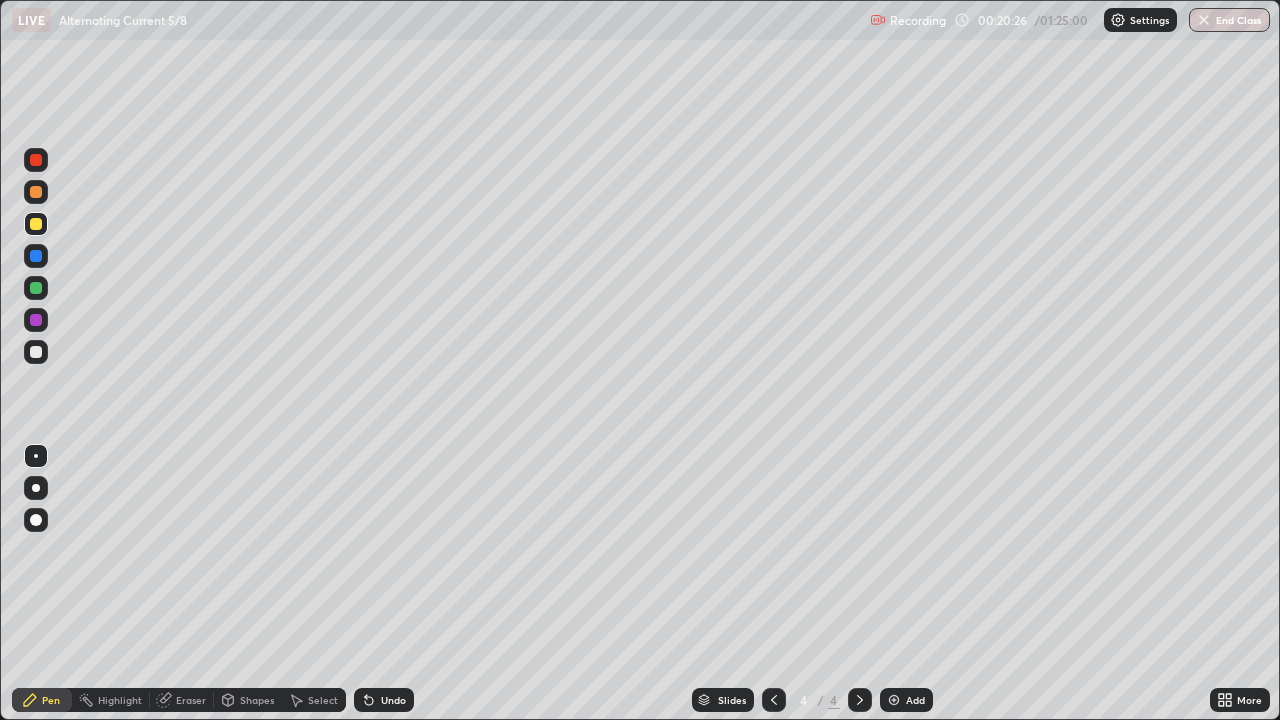 click 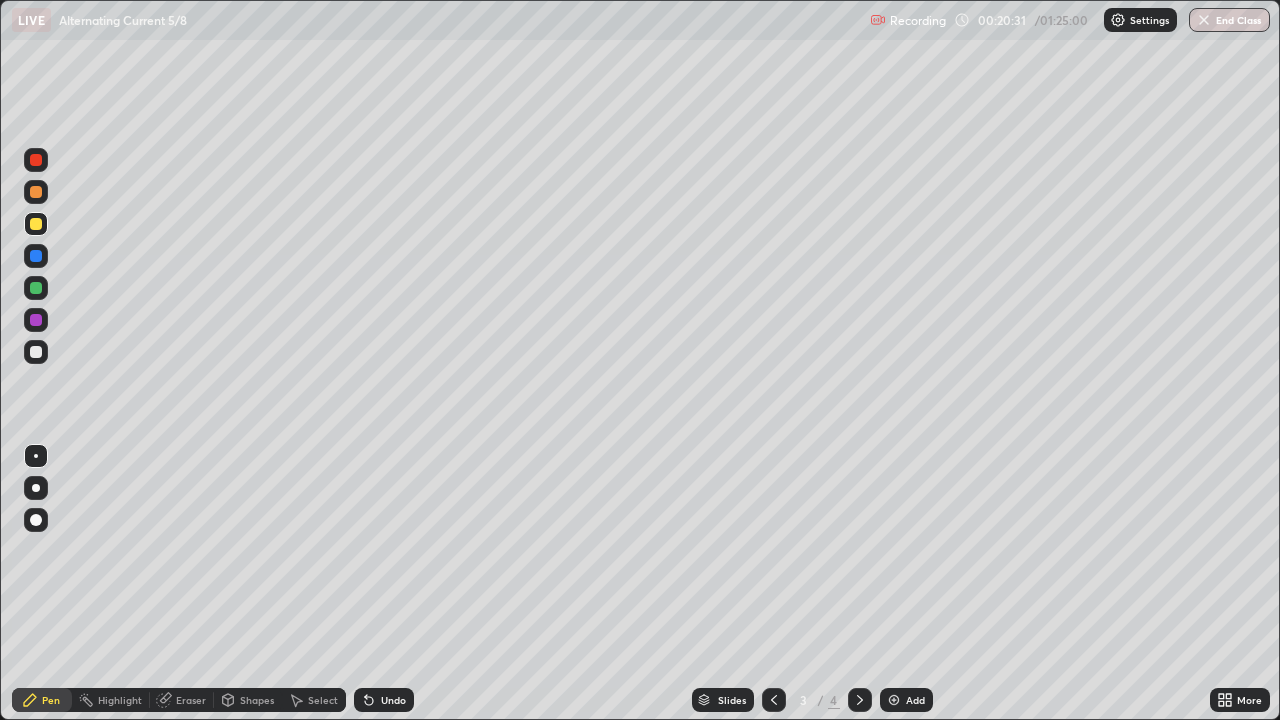 click at bounding box center (860, 700) 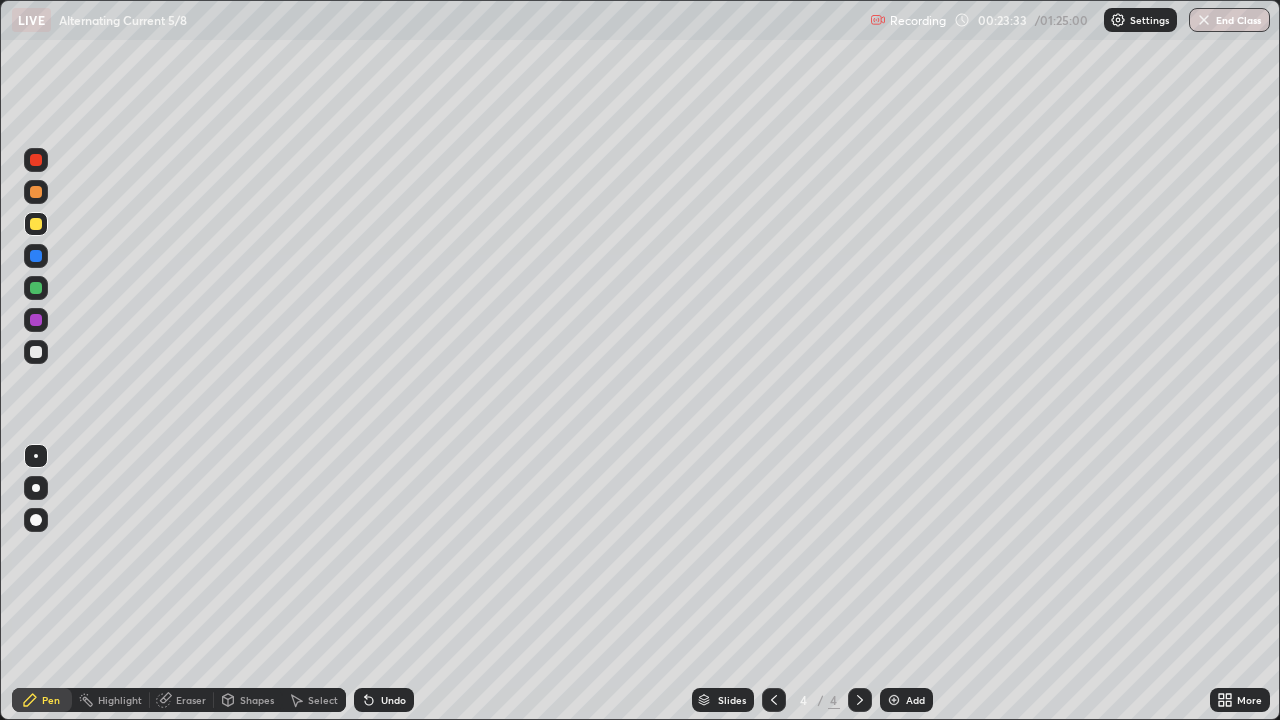 click 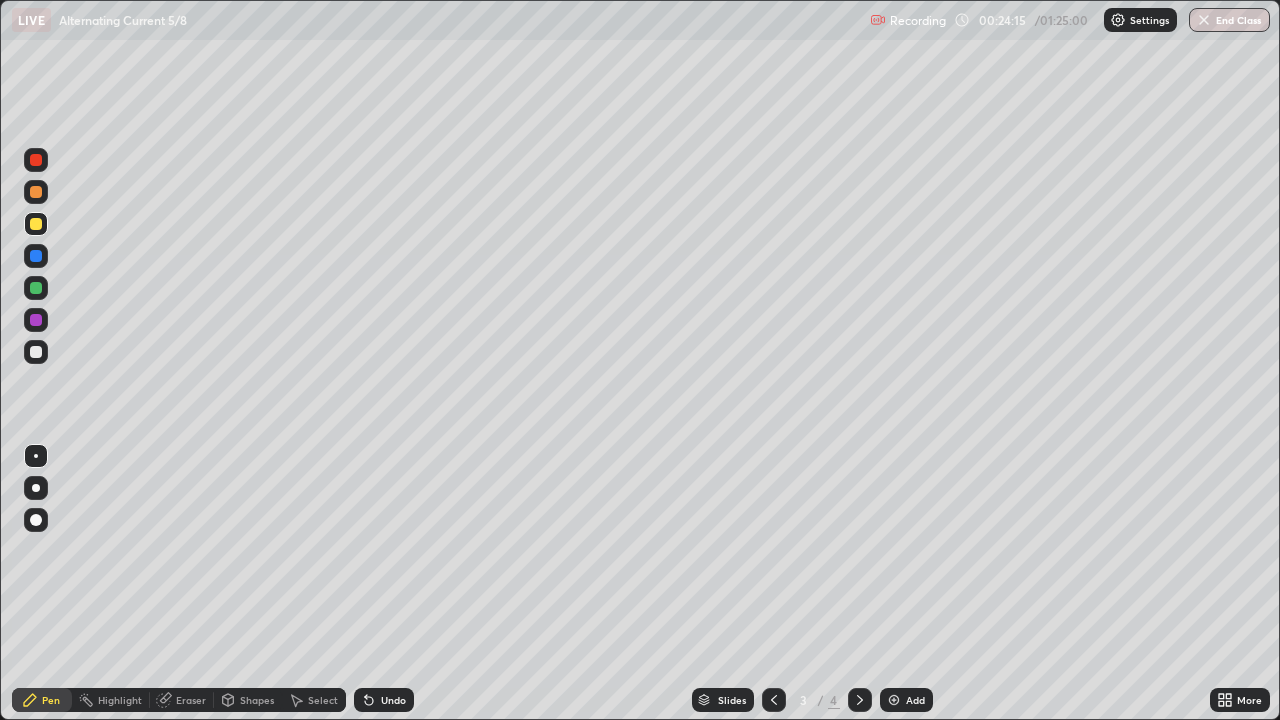 click 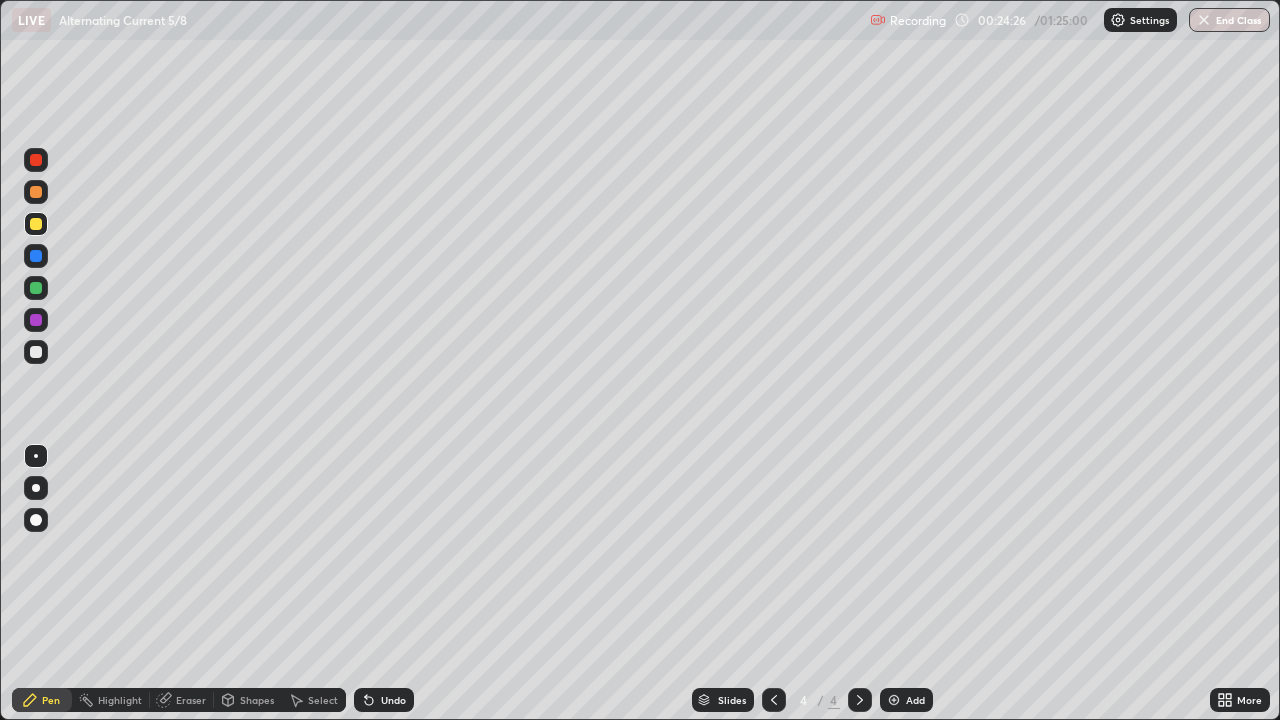 click at bounding box center [894, 700] 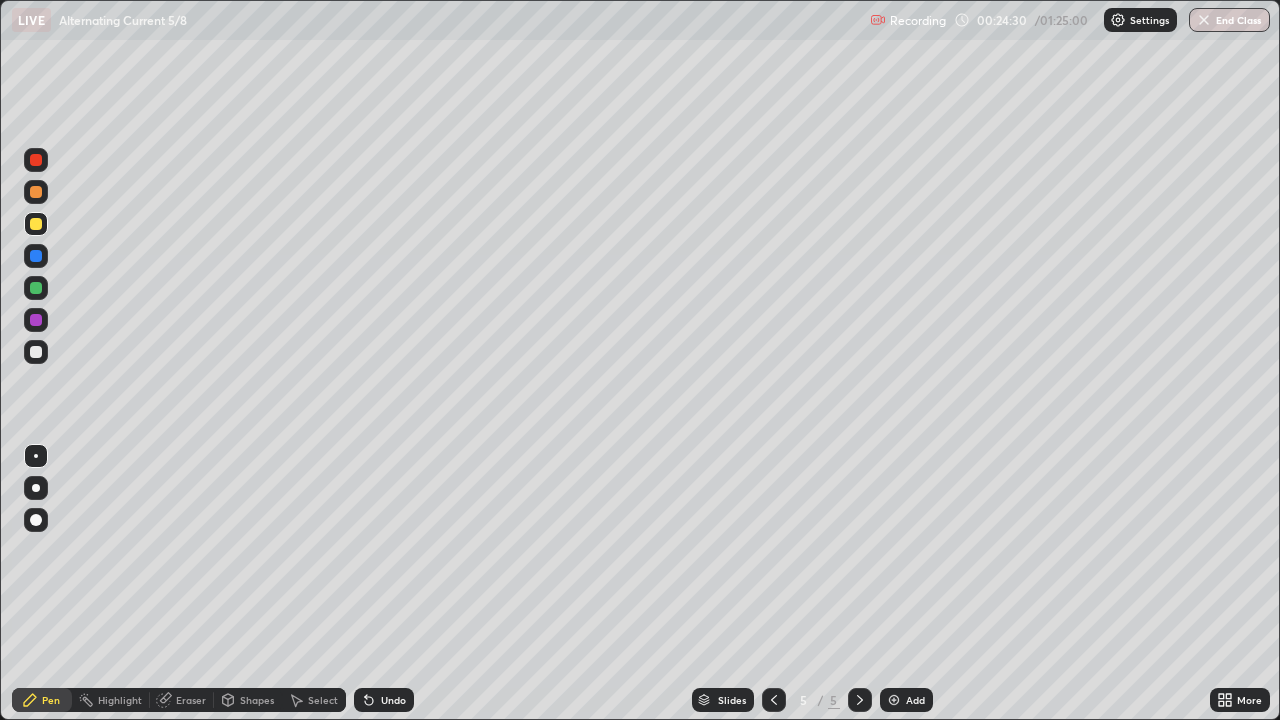 click 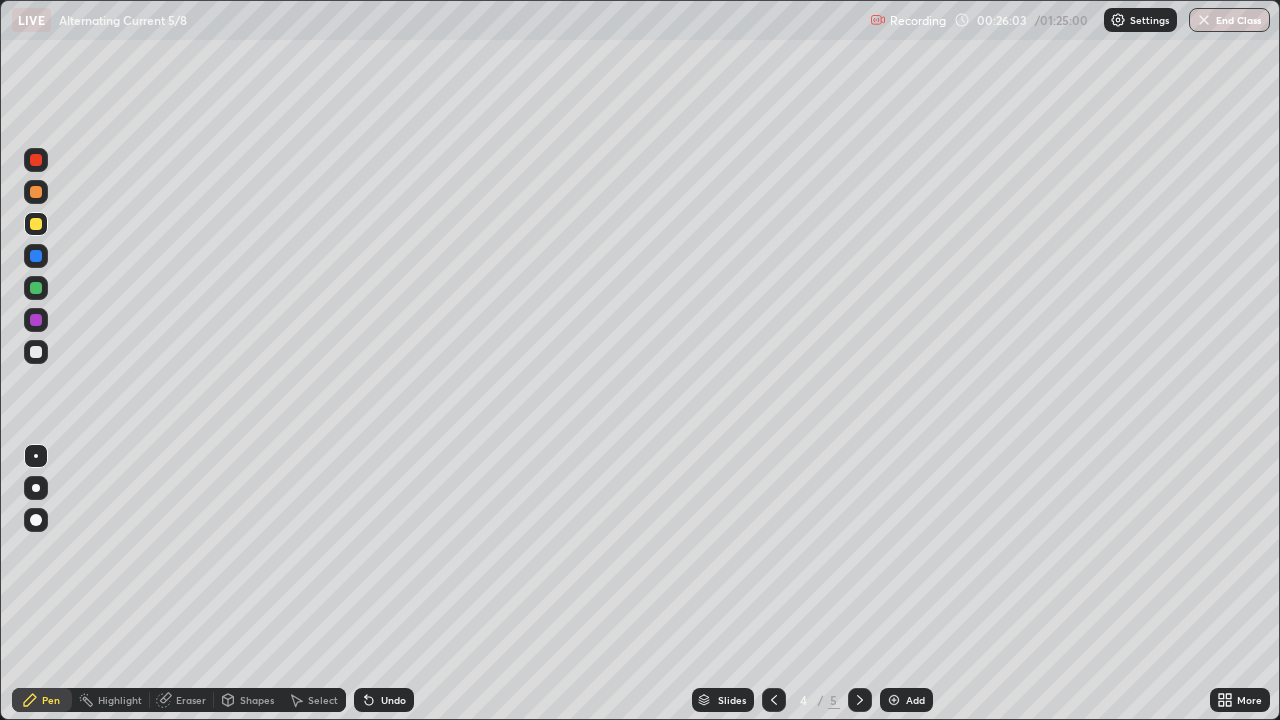 click 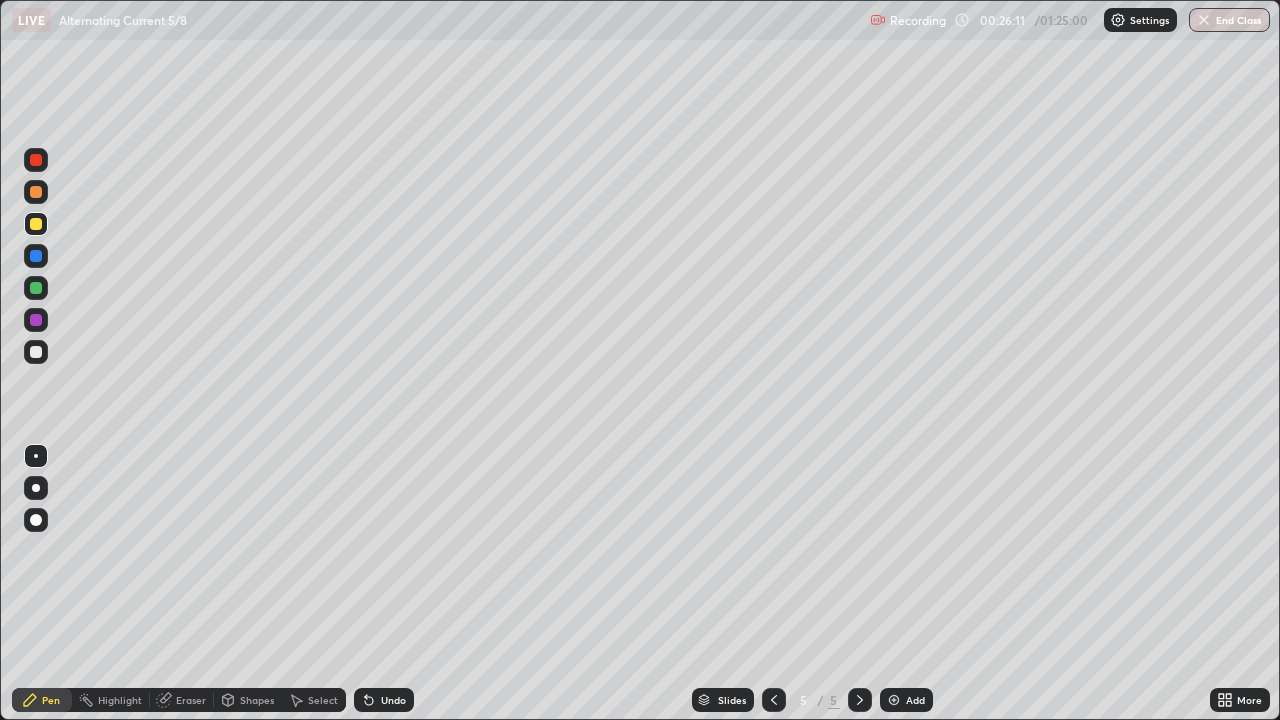 click at bounding box center (36, 288) 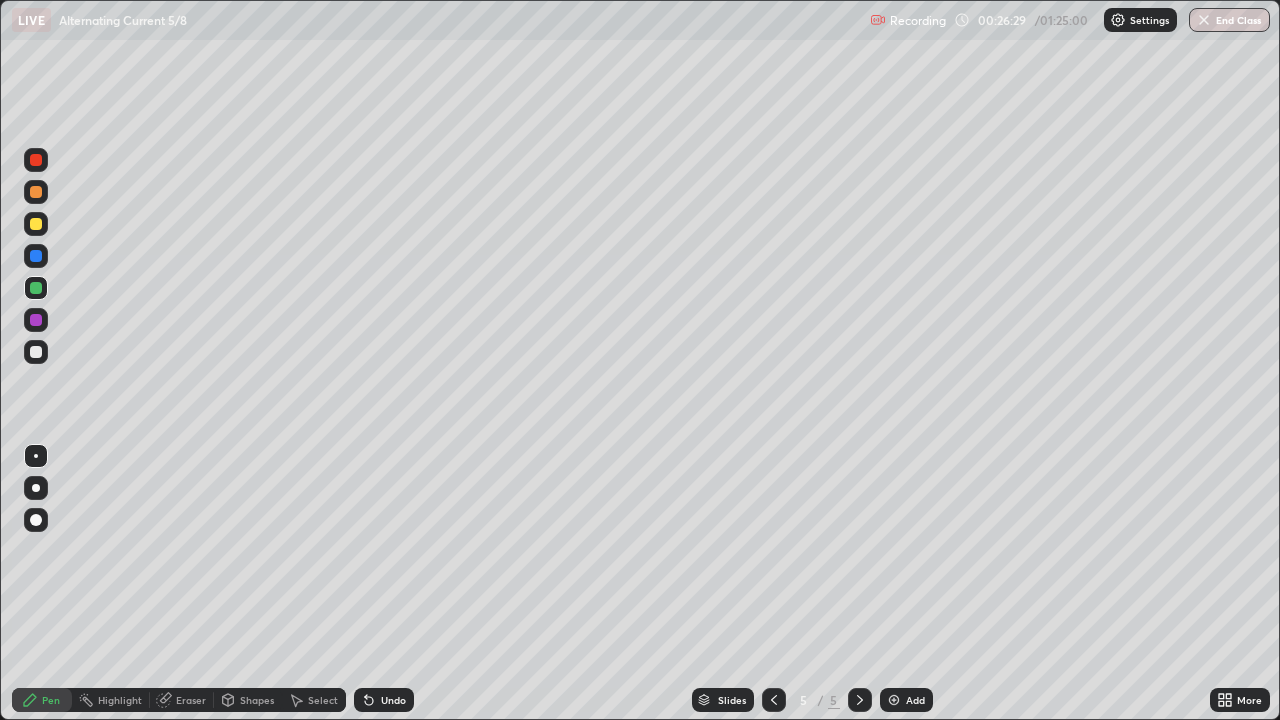 click at bounding box center (36, 288) 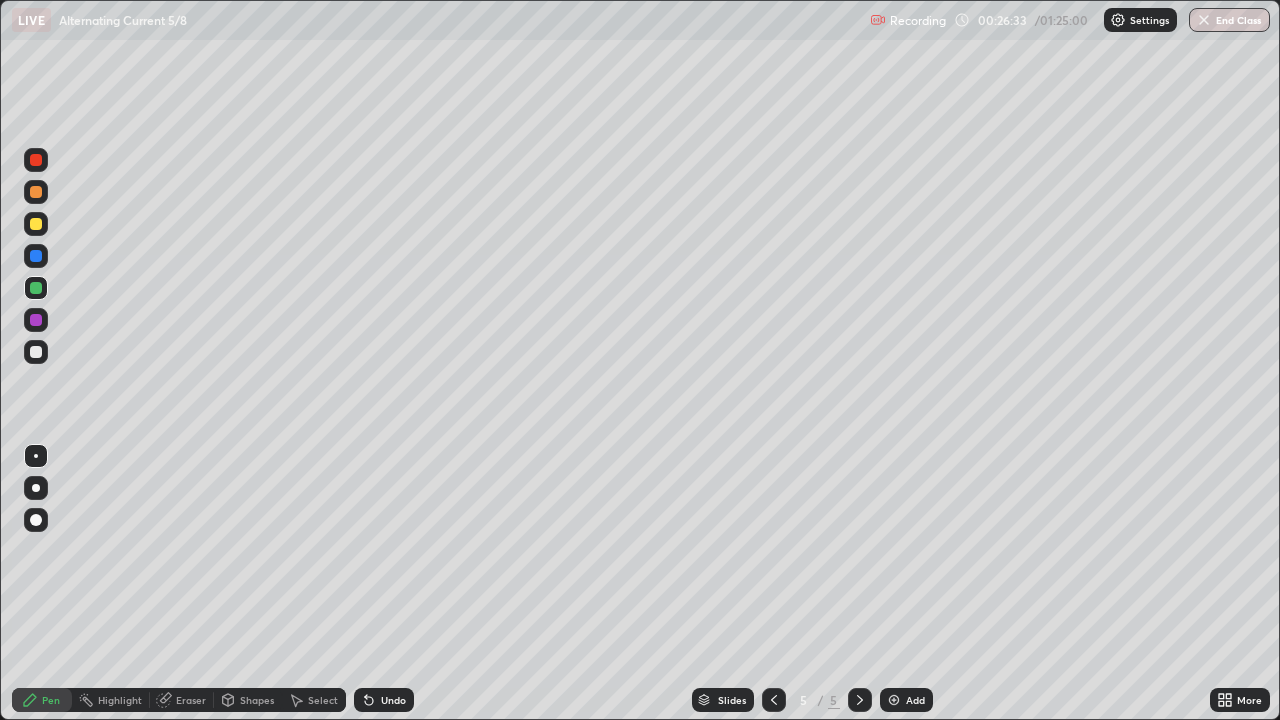 click at bounding box center [36, 224] 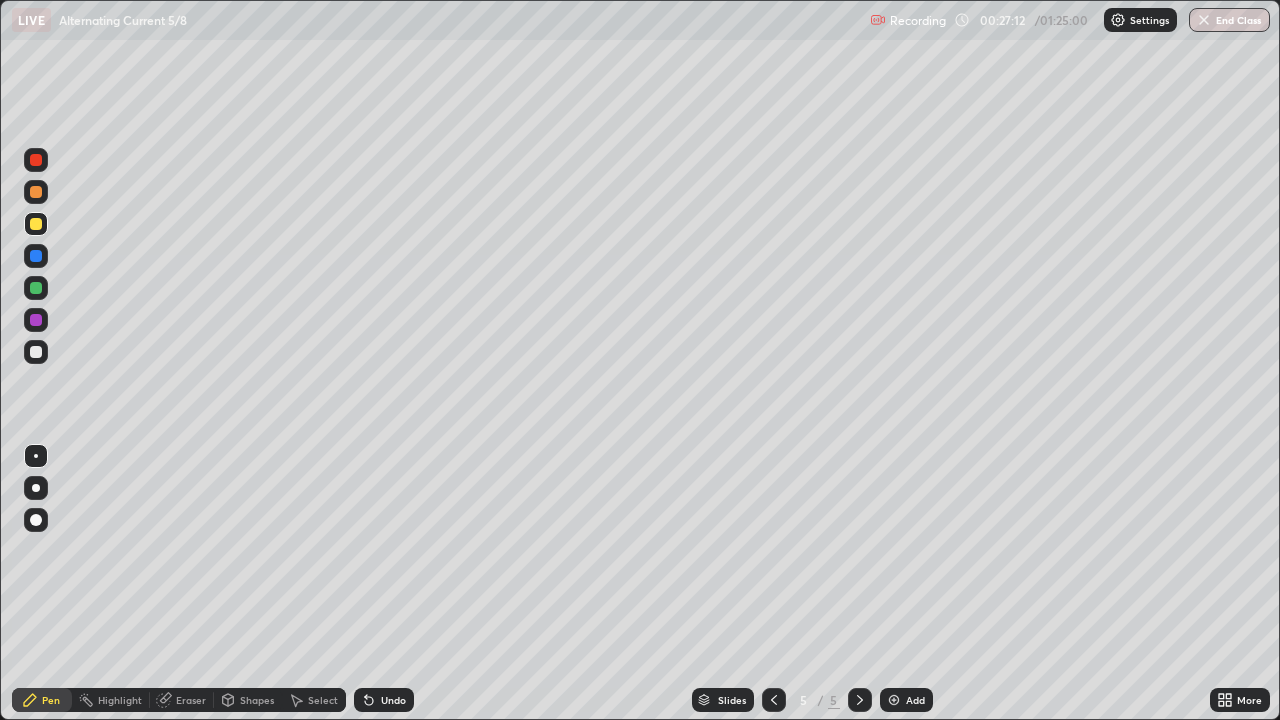 click on "Undo" at bounding box center [393, 700] 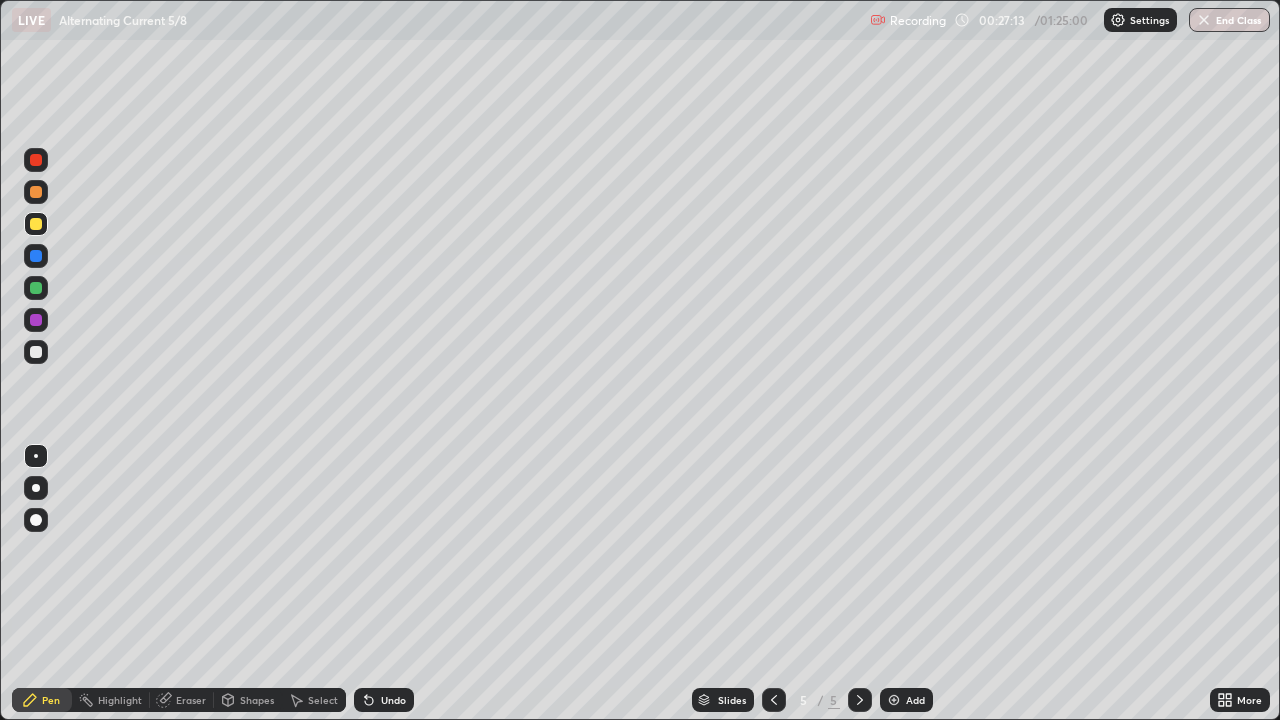 click on "Undo" at bounding box center [393, 700] 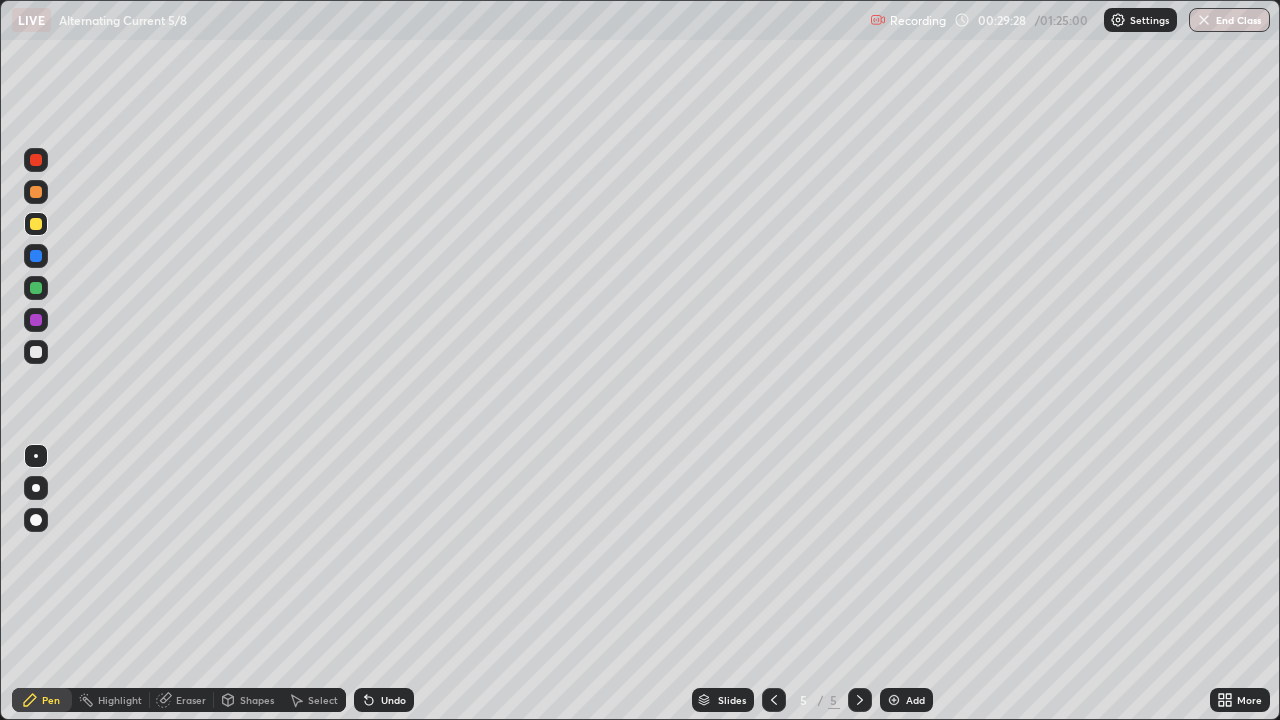 click at bounding box center [36, 192] 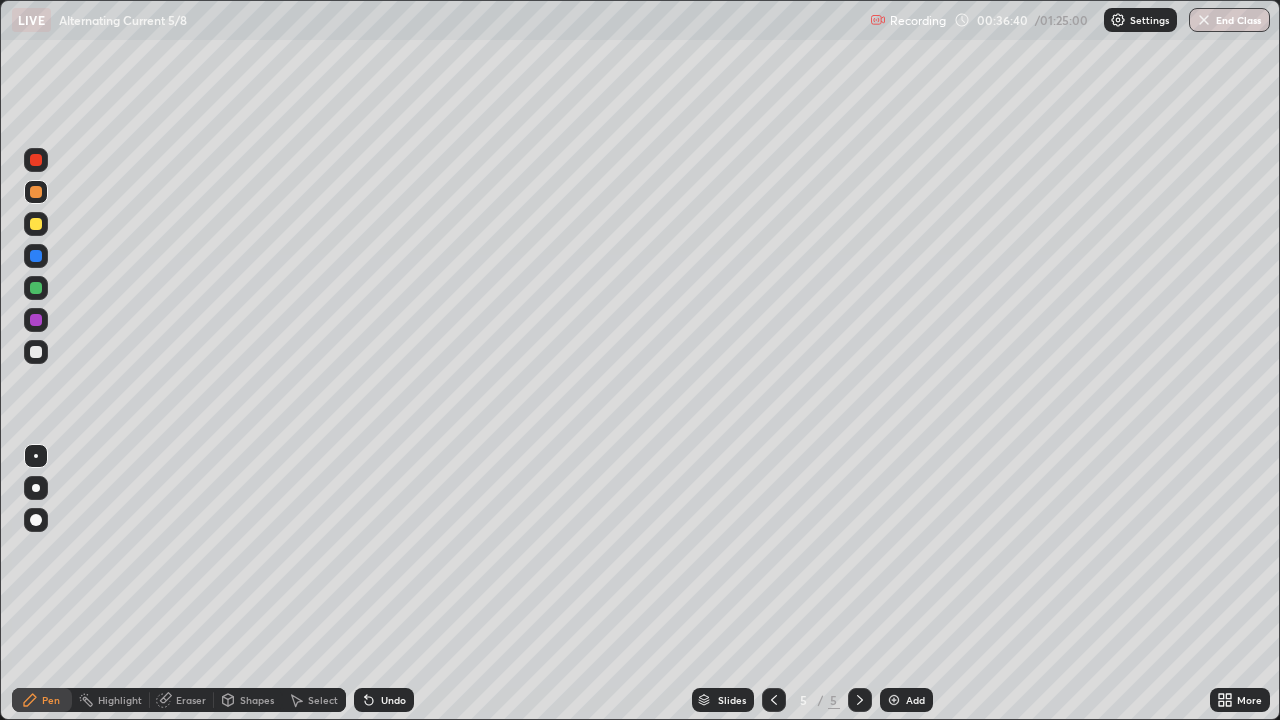 click at bounding box center [894, 700] 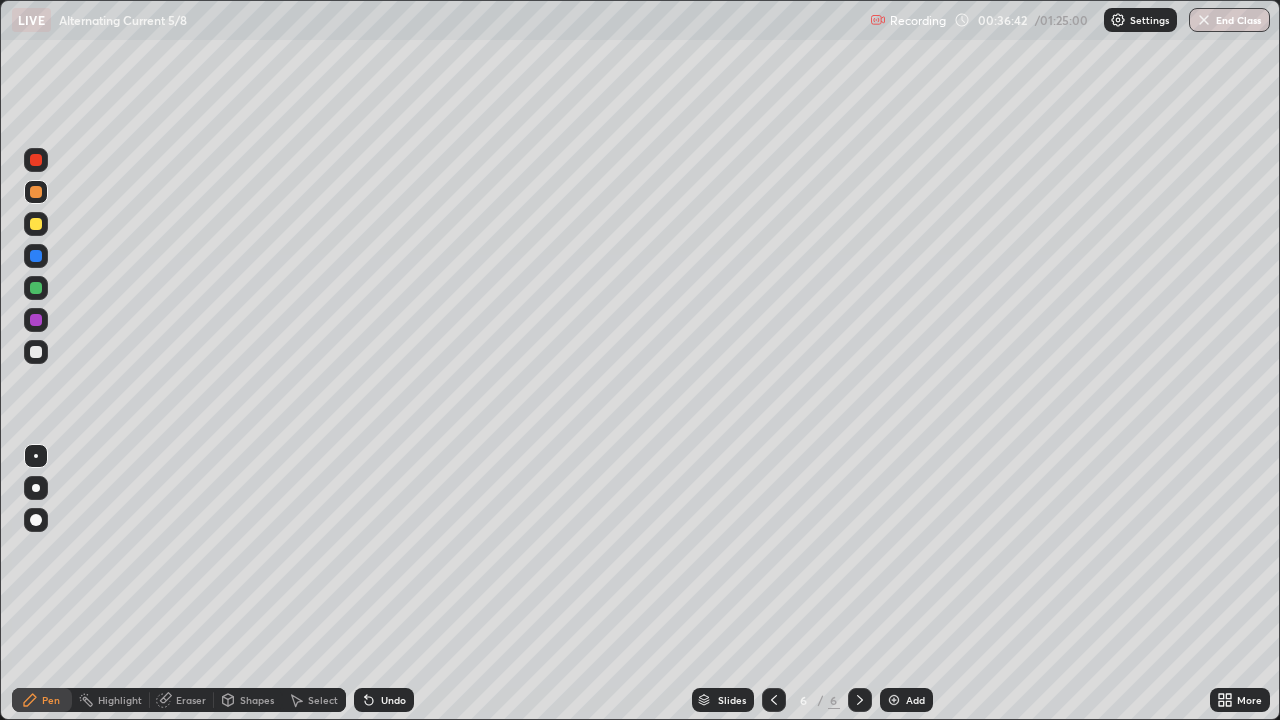 click at bounding box center (36, 352) 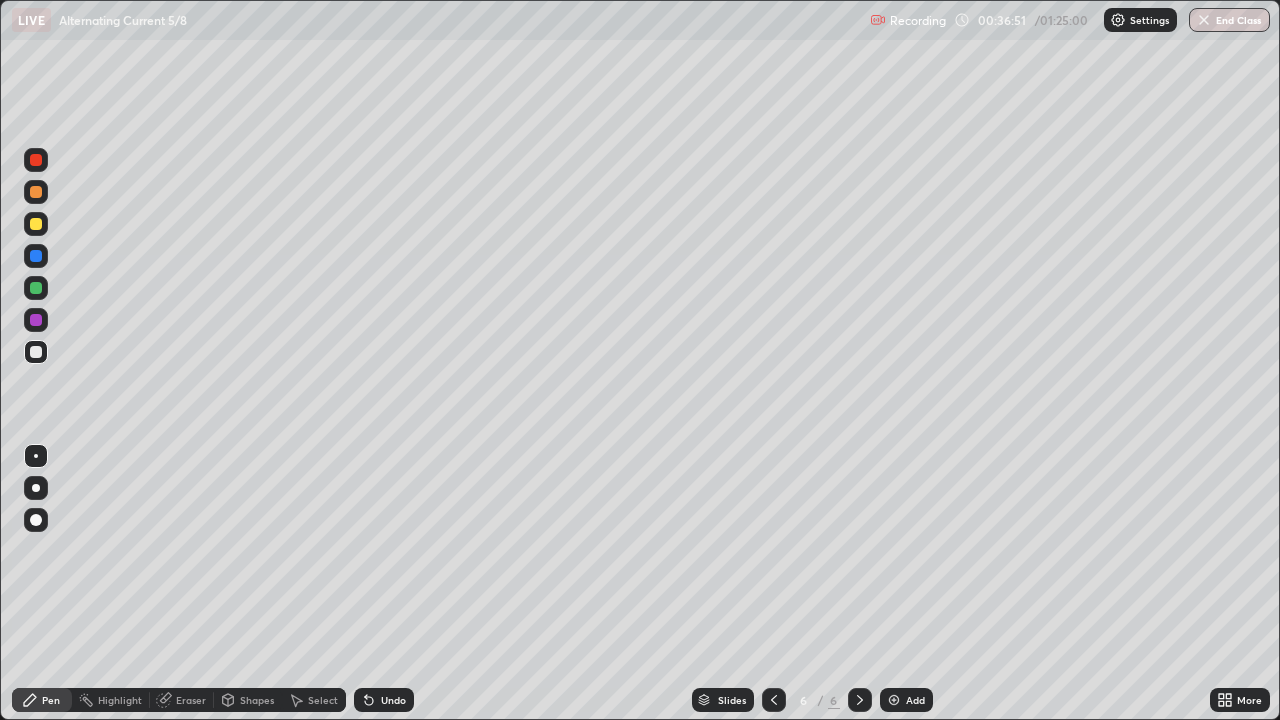 click on "Undo" at bounding box center [393, 700] 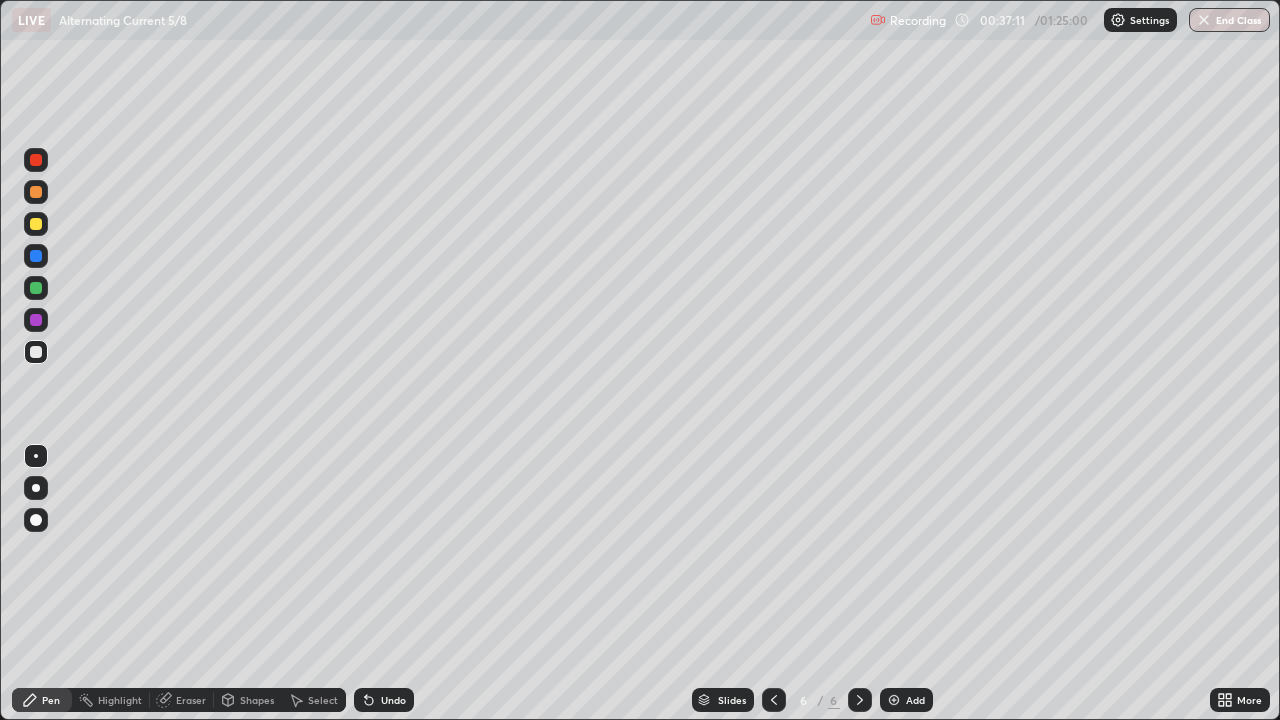 click at bounding box center (36, 288) 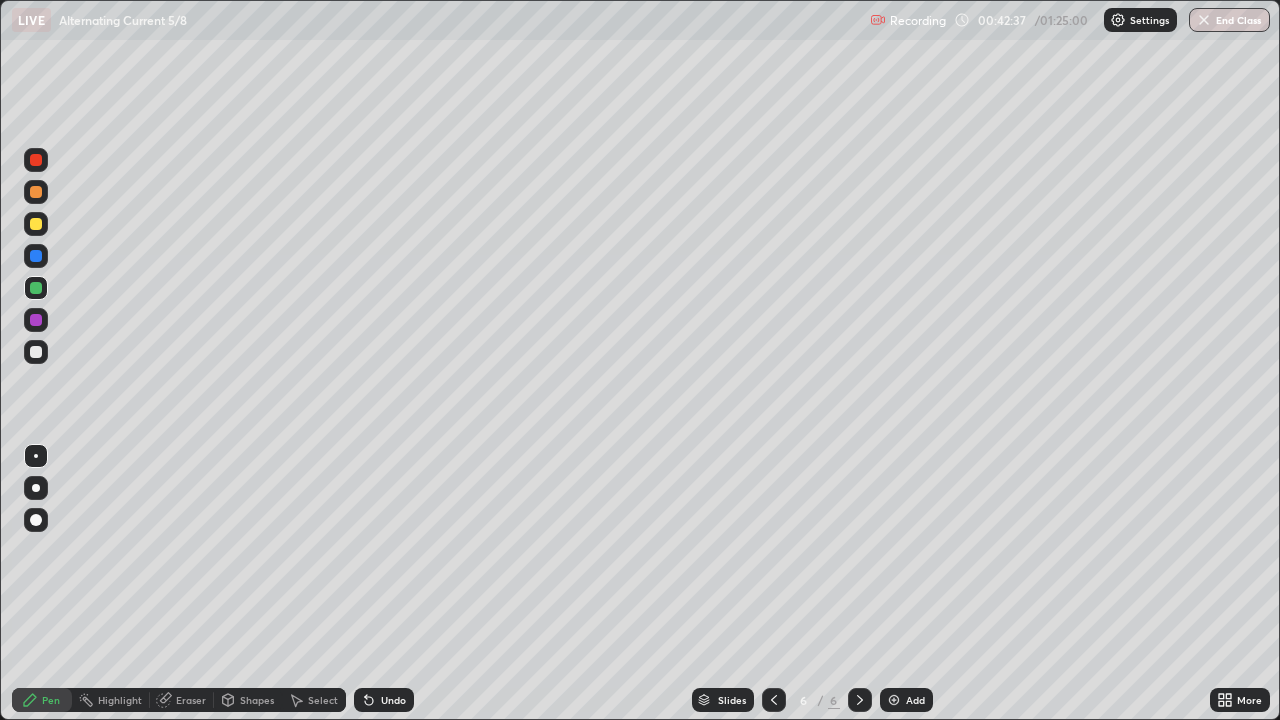 click at bounding box center [36, 352] 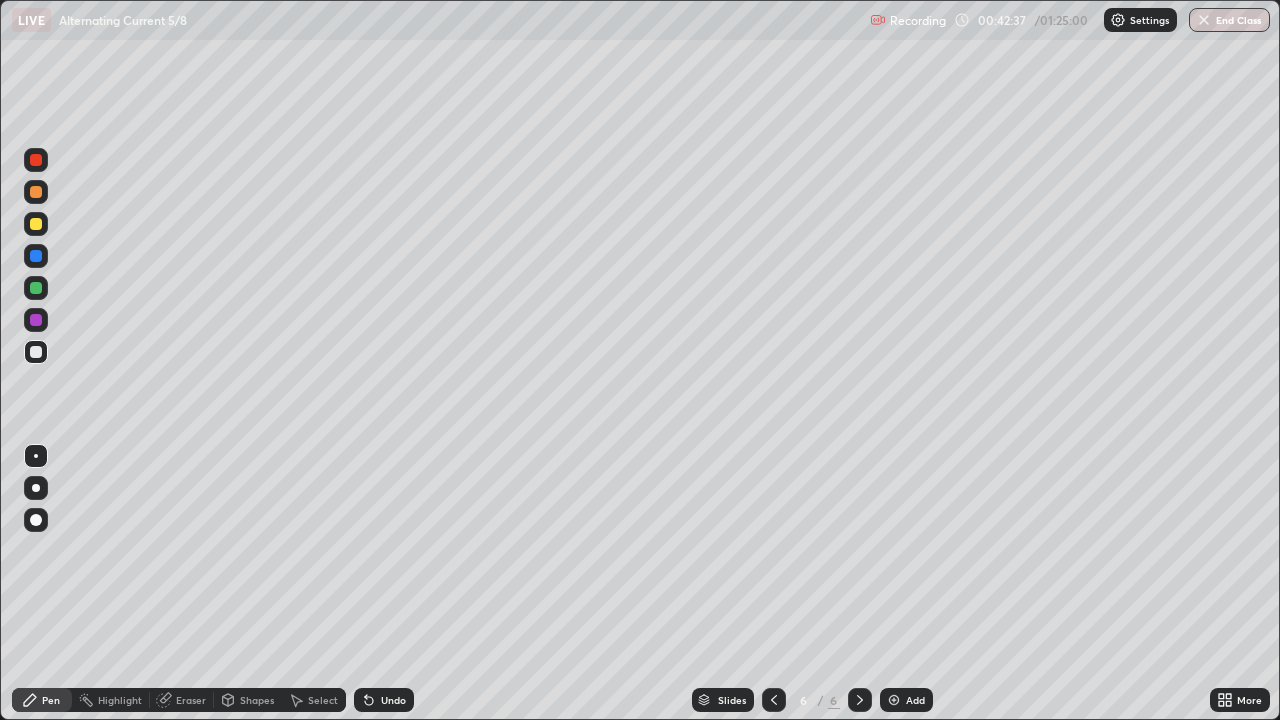 click at bounding box center [36, 320] 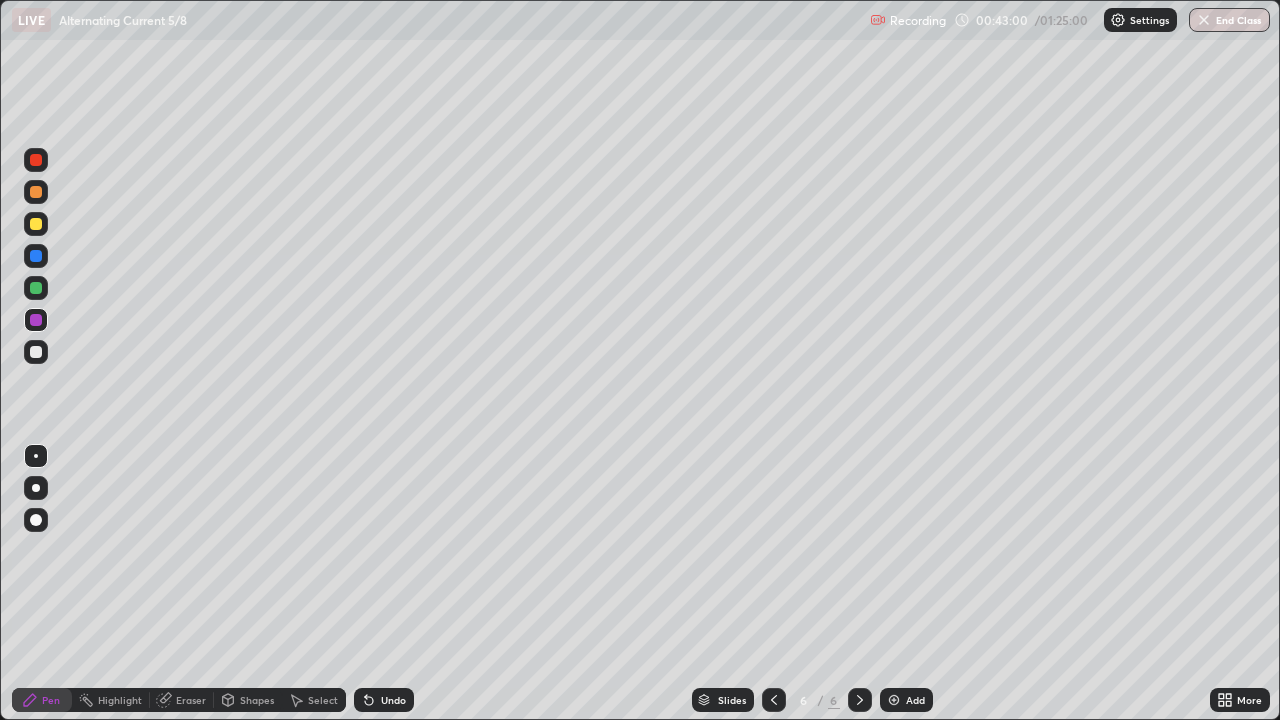 click on "Undo" at bounding box center [393, 700] 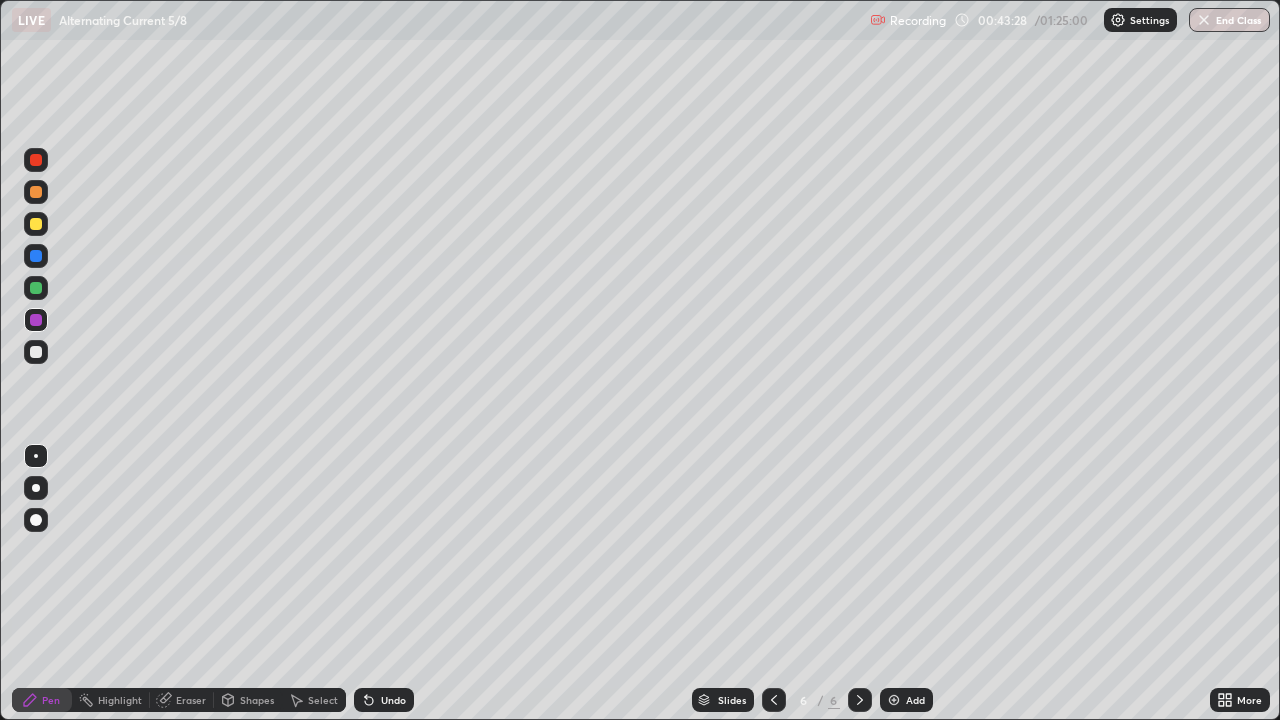 click at bounding box center [36, 224] 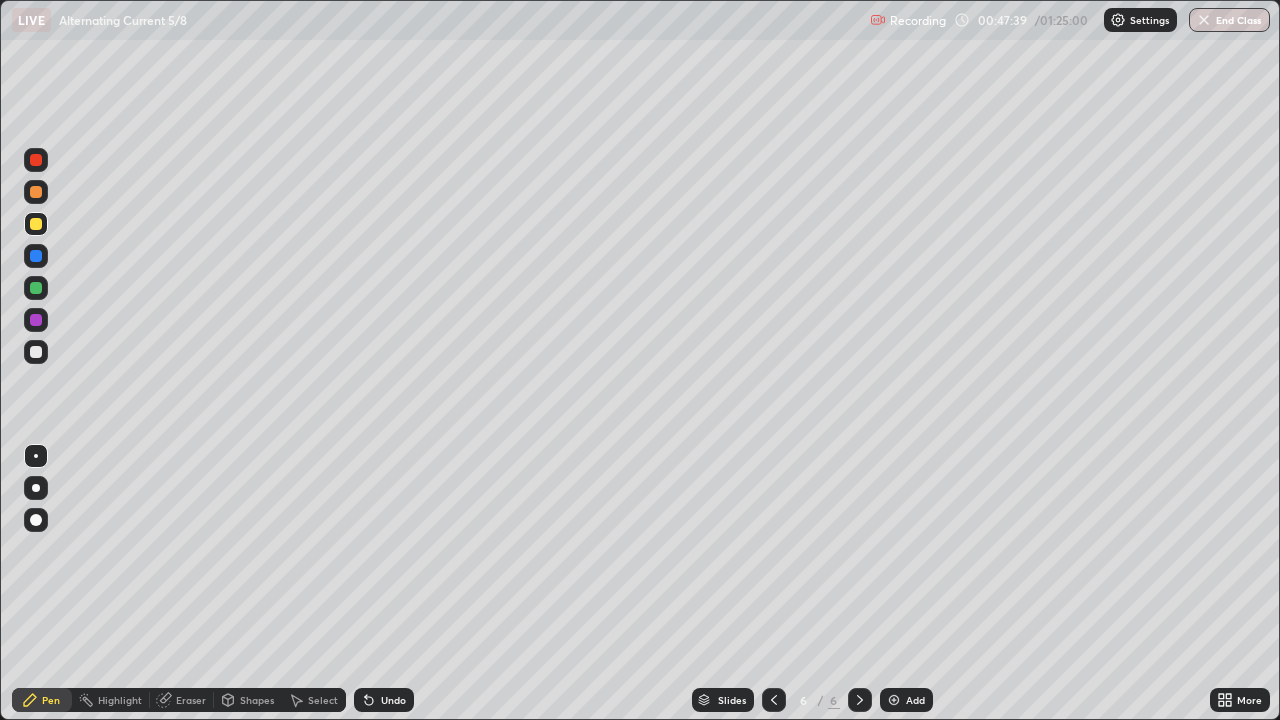 click on "Undo" at bounding box center (384, 700) 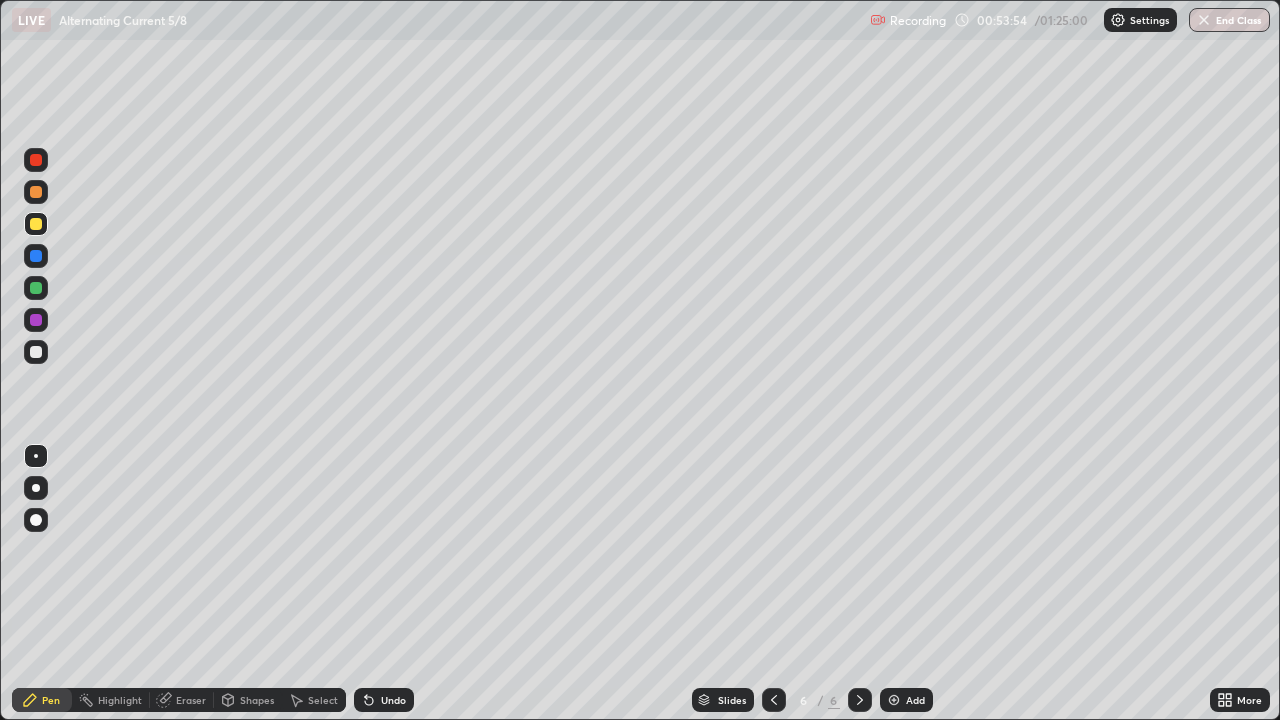 click on "Add" at bounding box center (906, 700) 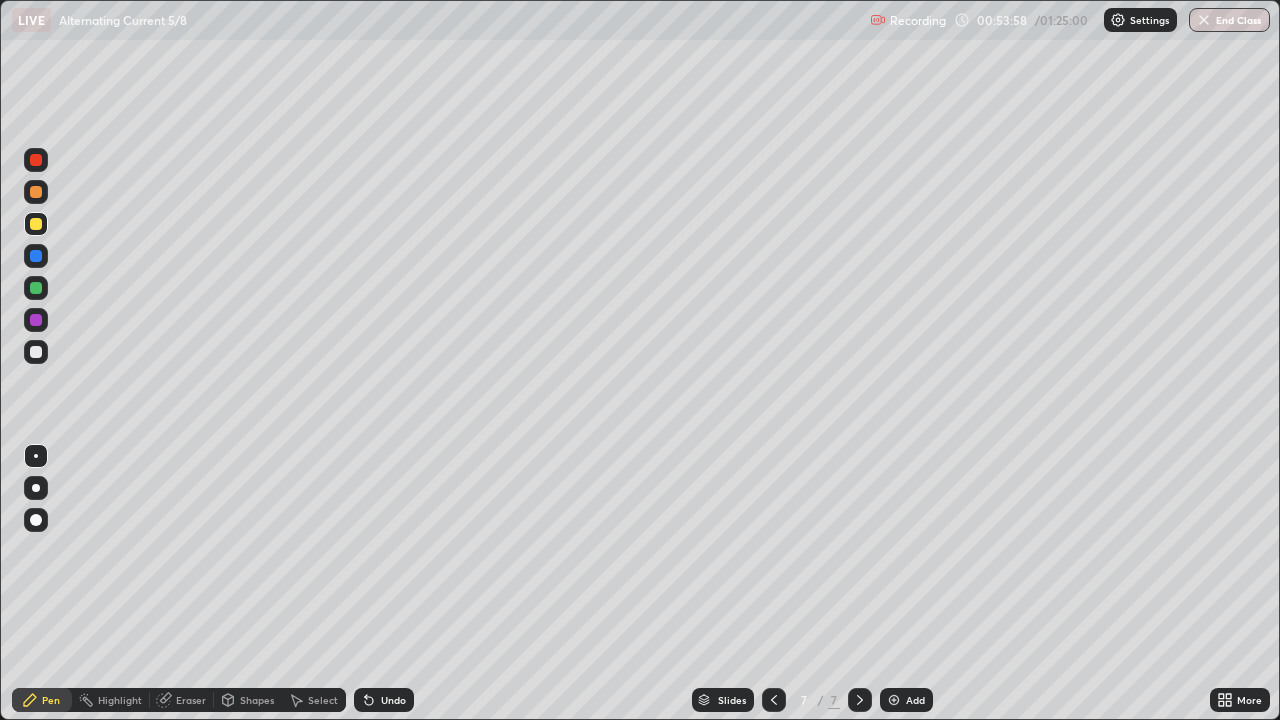 click at bounding box center (36, 192) 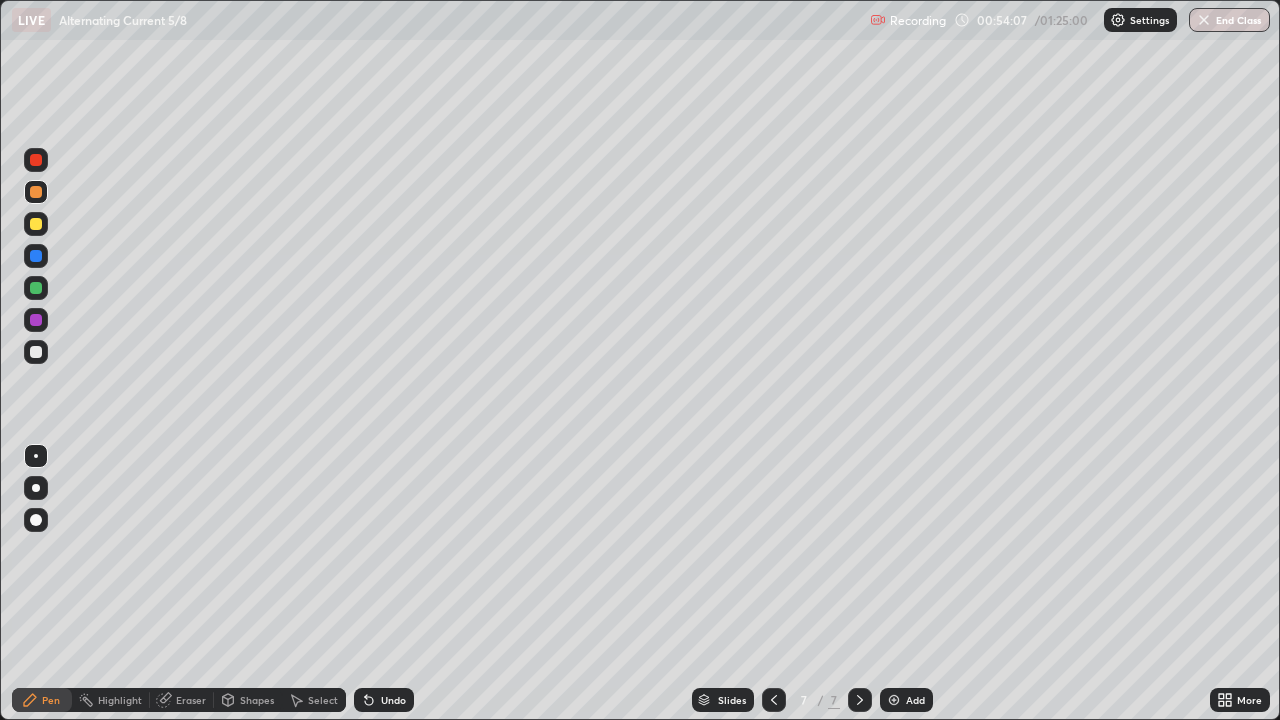 click at bounding box center (36, 352) 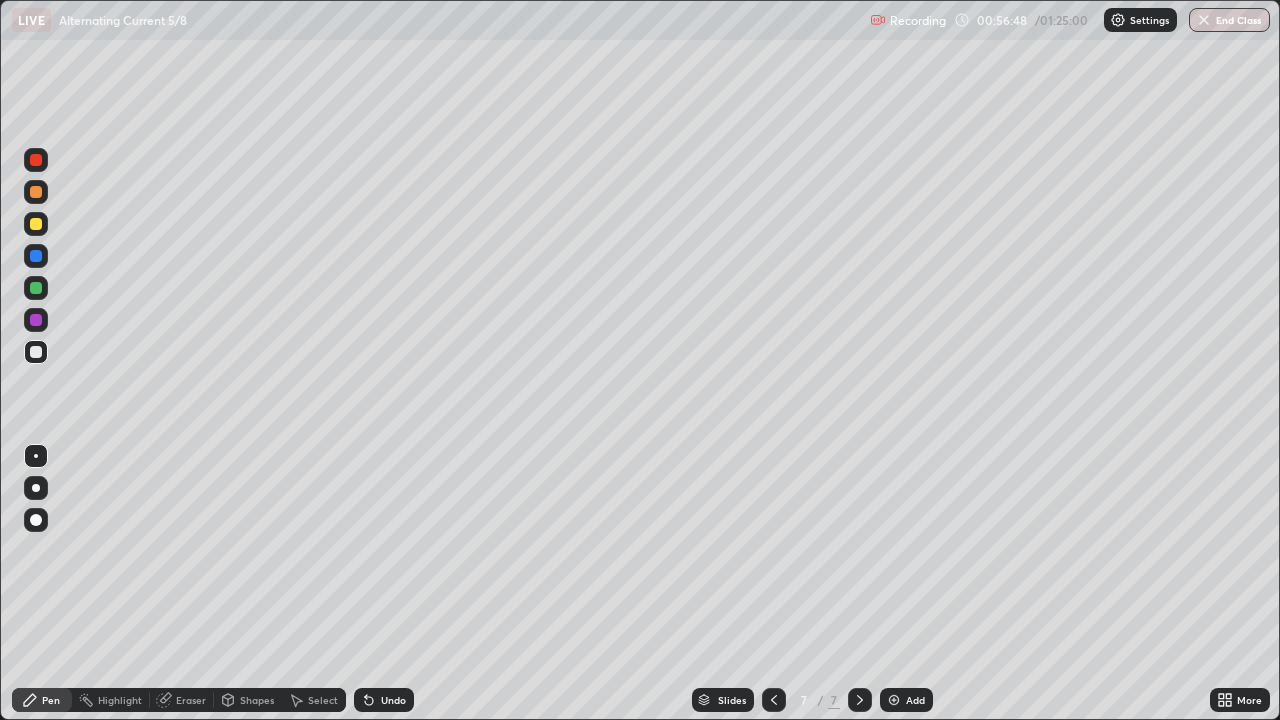 click 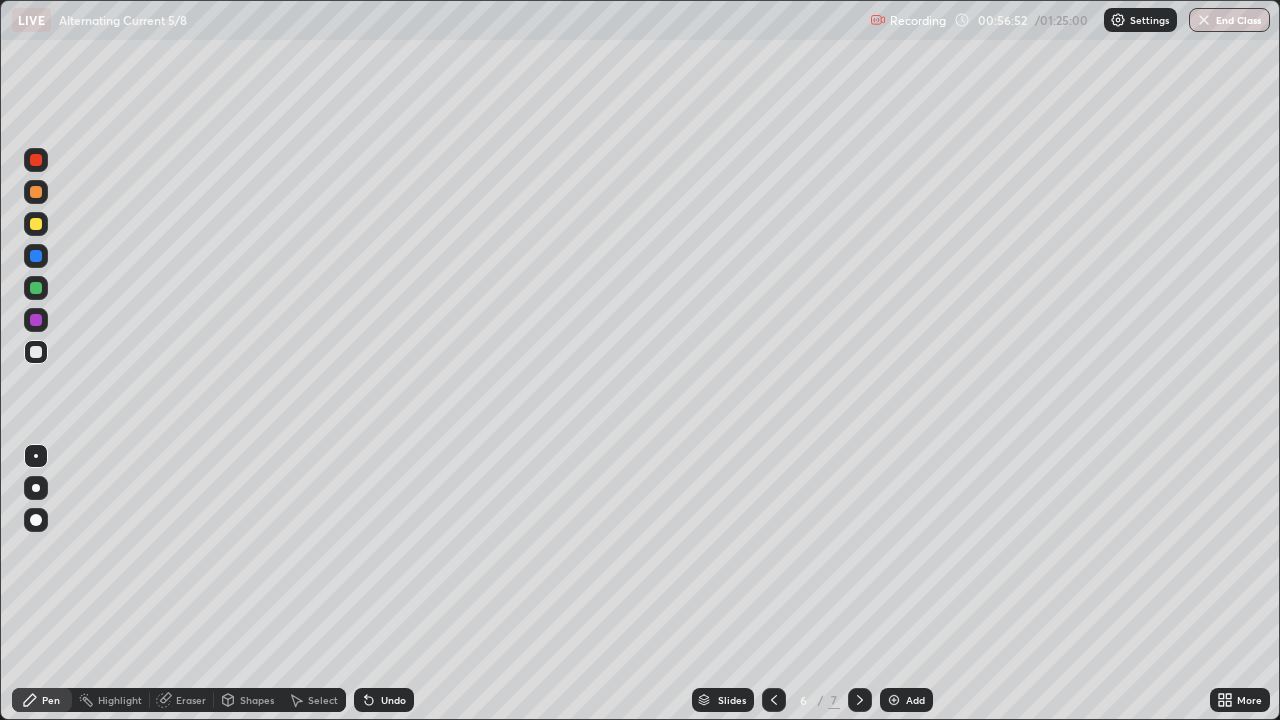 click 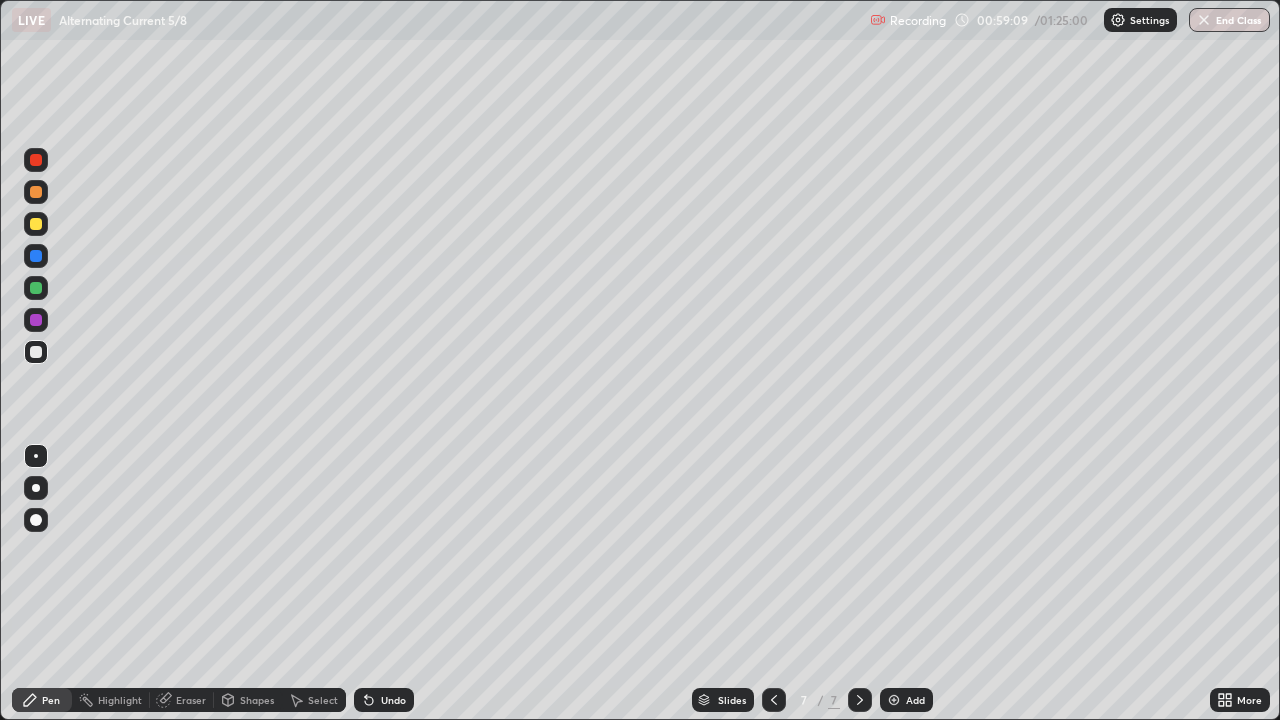 click 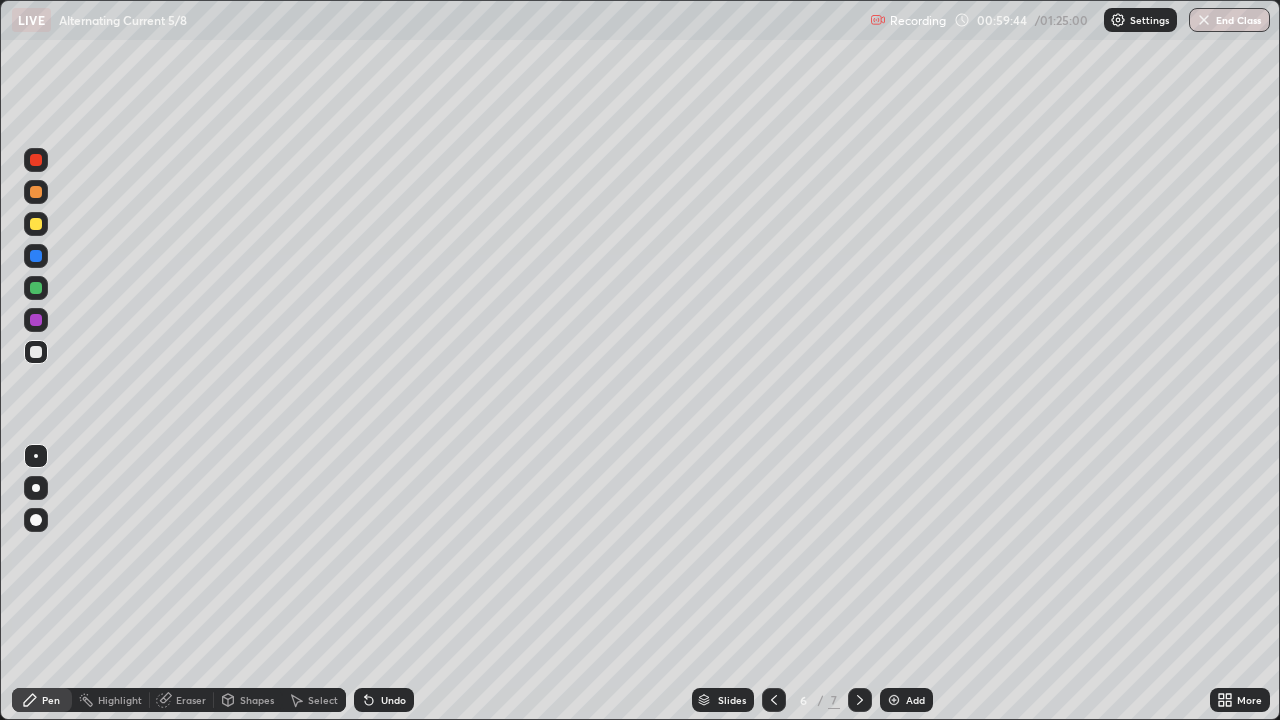 click on "Add" at bounding box center [915, 700] 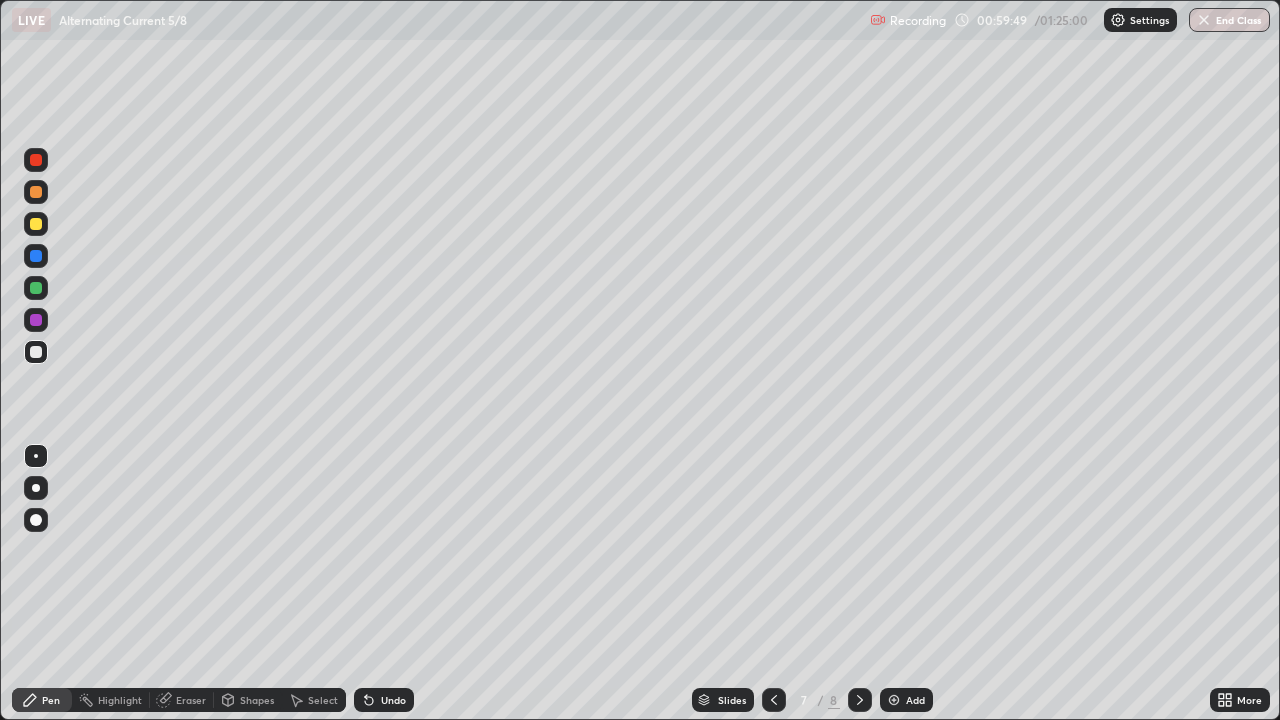 click at bounding box center (36, 224) 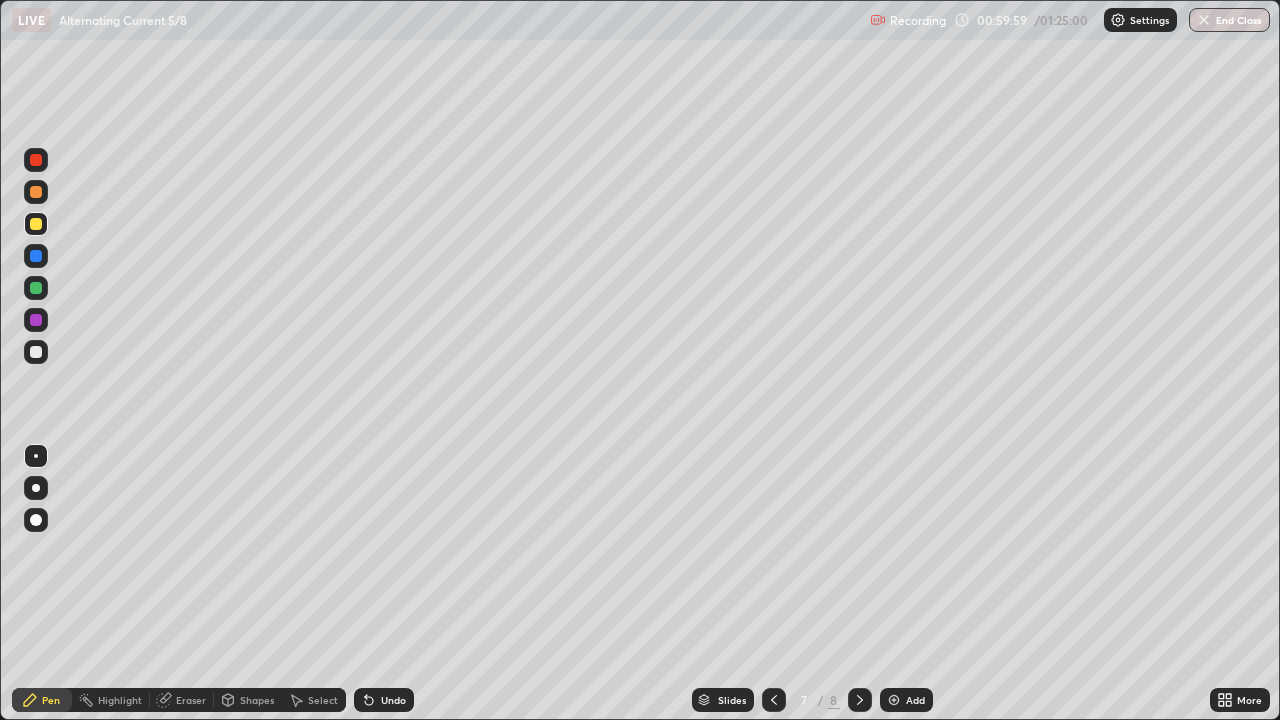 click on "Undo" at bounding box center [393, 700] 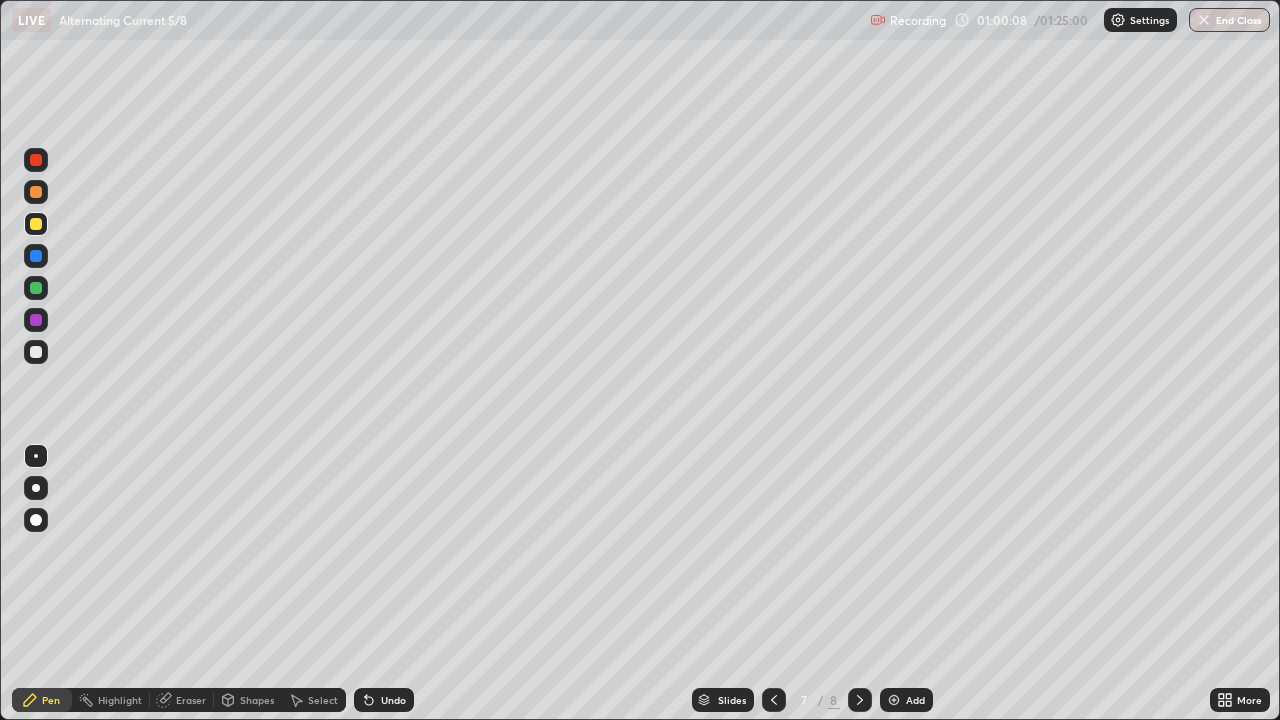 click at bounding box center (36, 352) 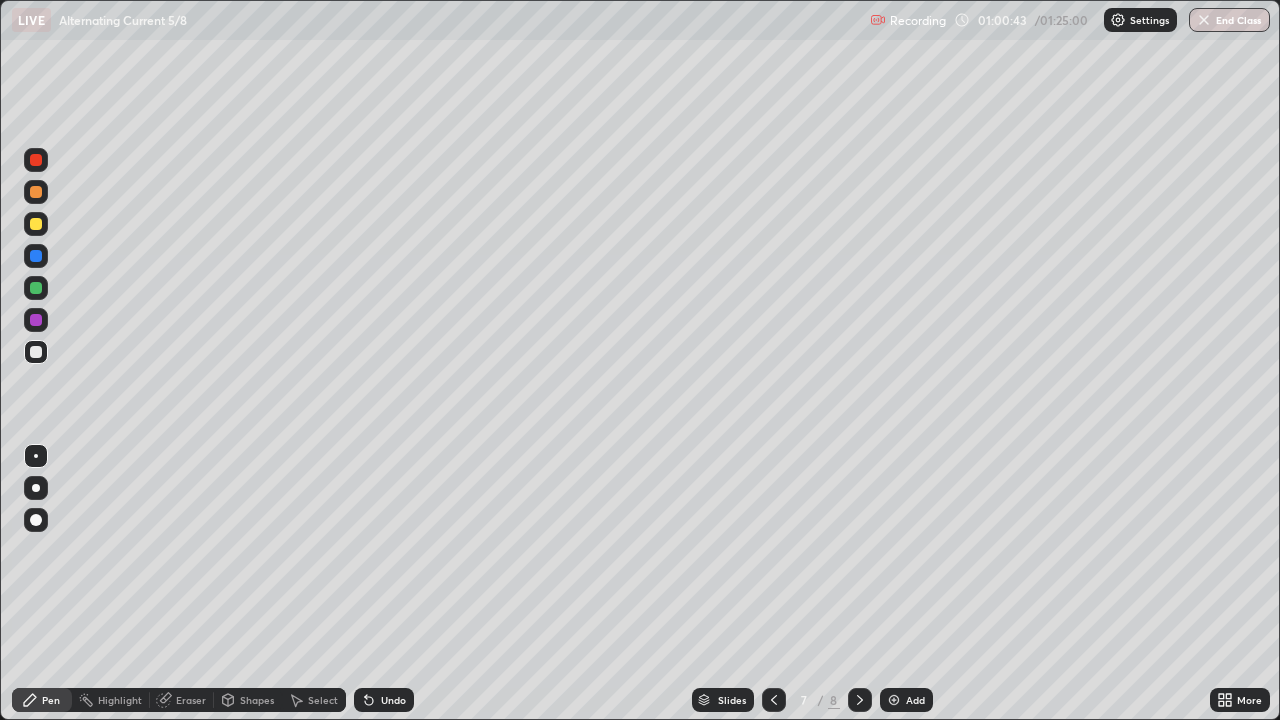 click on "Undo" at bounding box center (393, 700) 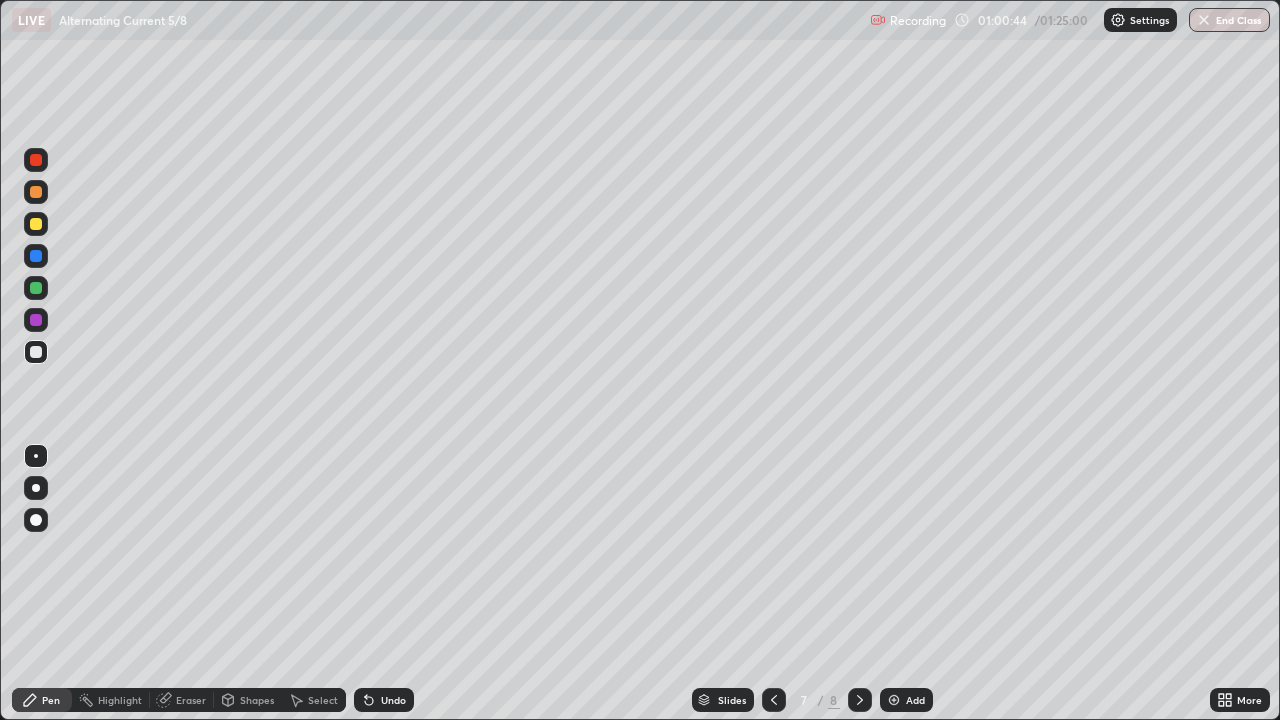 click on "Undo" at bounding box center [393, 700] 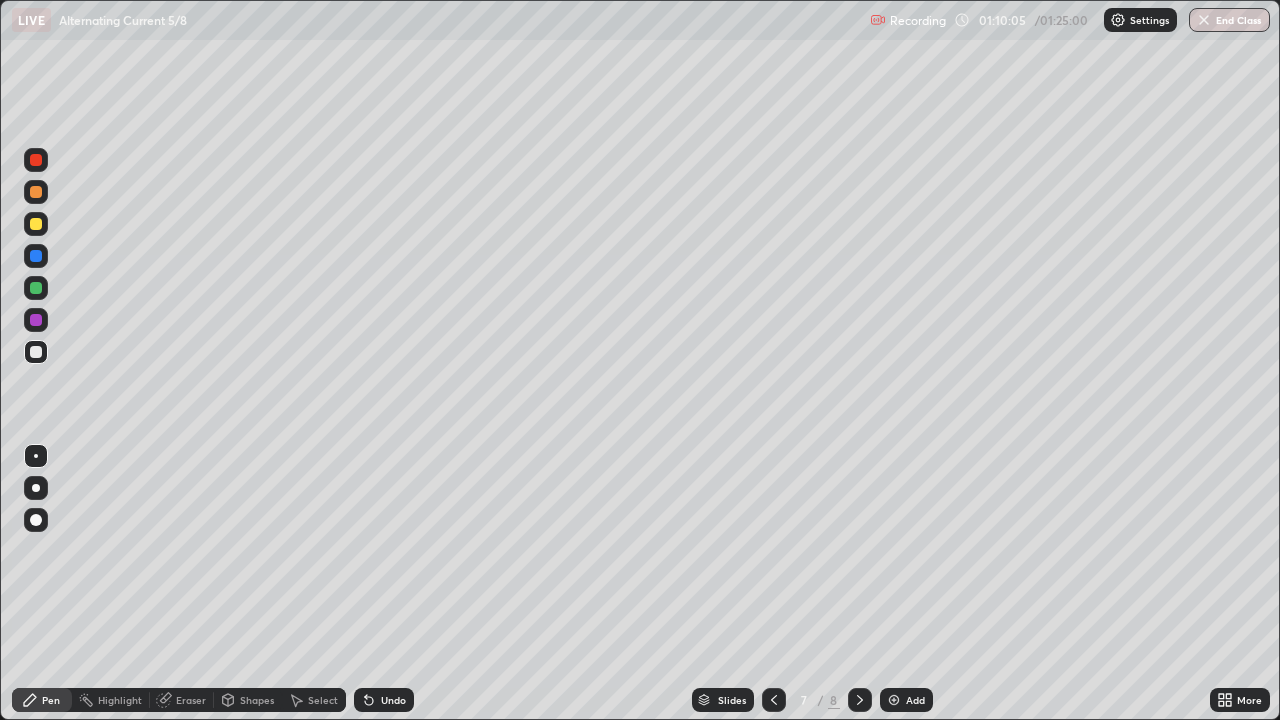 click on "Undo" at bounding box center (393, 700) 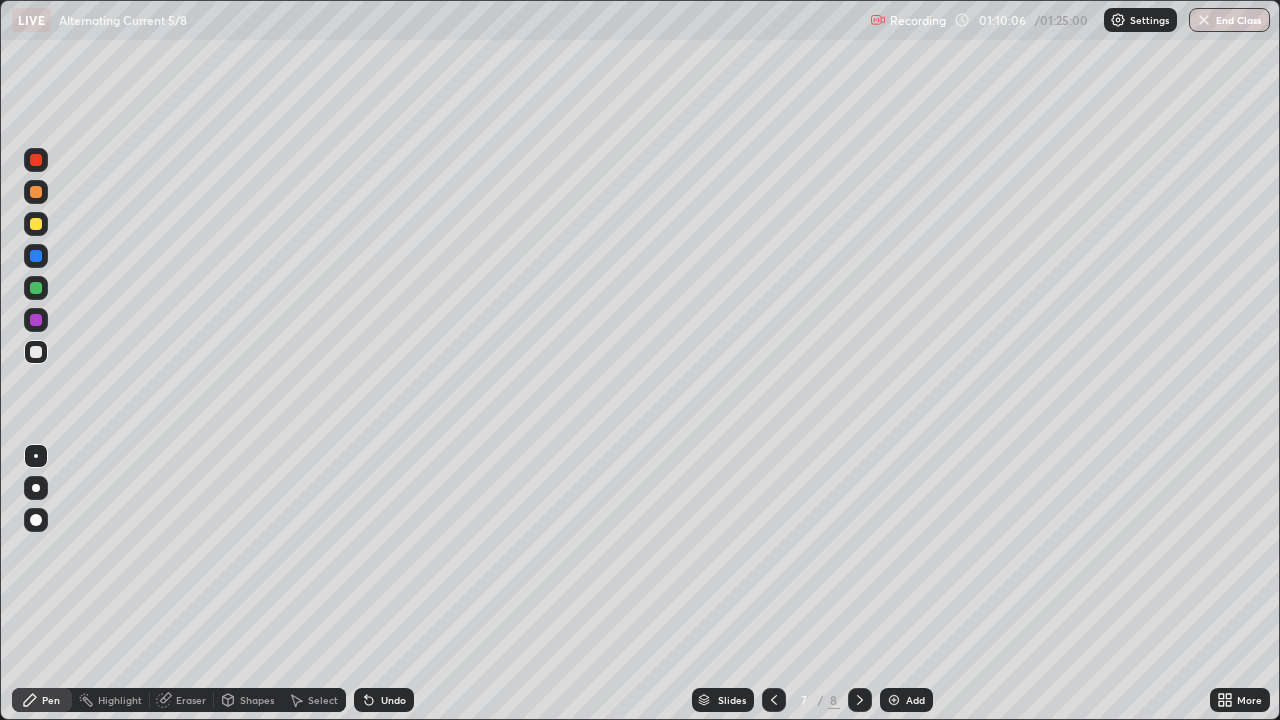 click on "Undo" at bounding box center (393, 700) 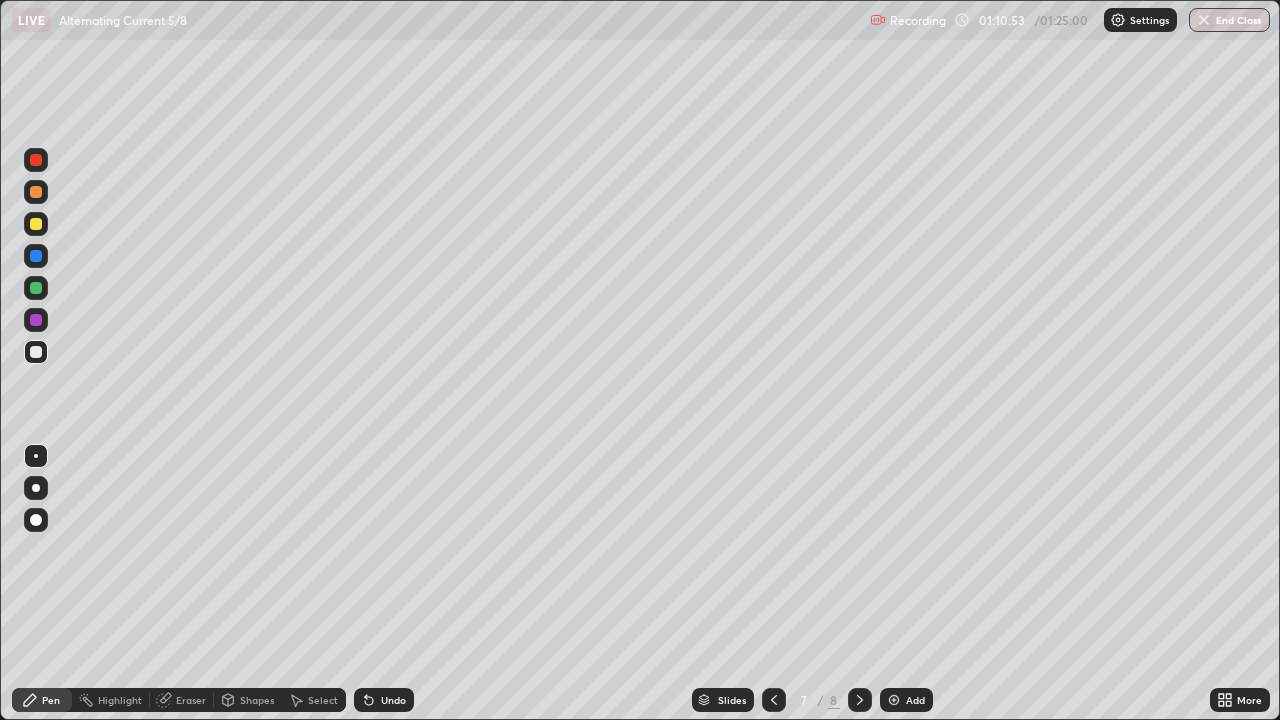 click on "Undo" at bounding box center [384, 700] 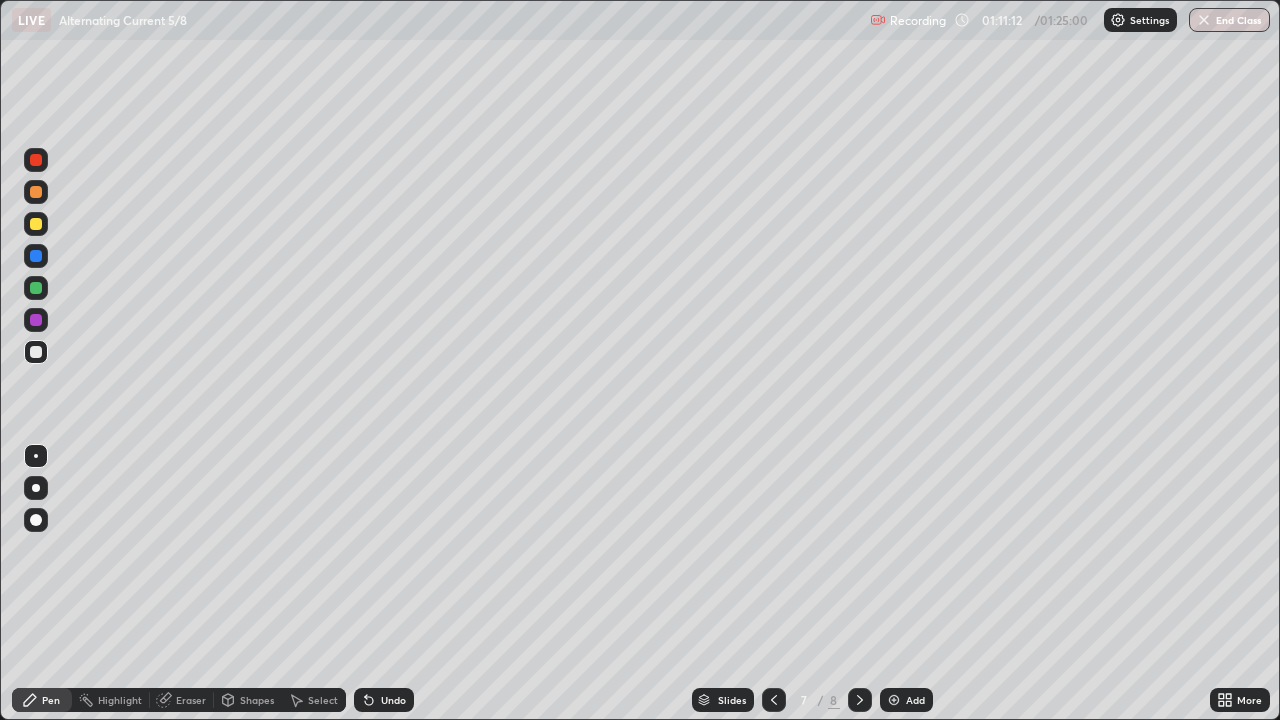 click on "Undo" at bounding box center [393, 700] 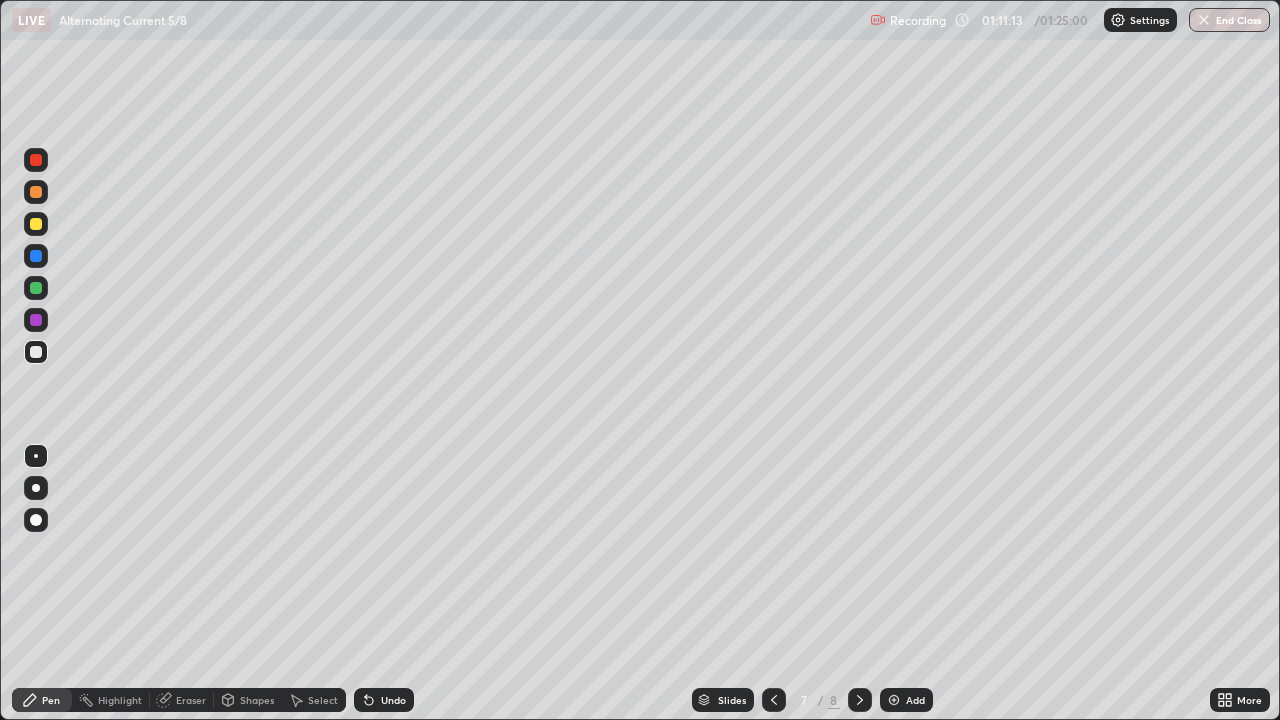 click on "Undo" at bounding box center (384, 700) 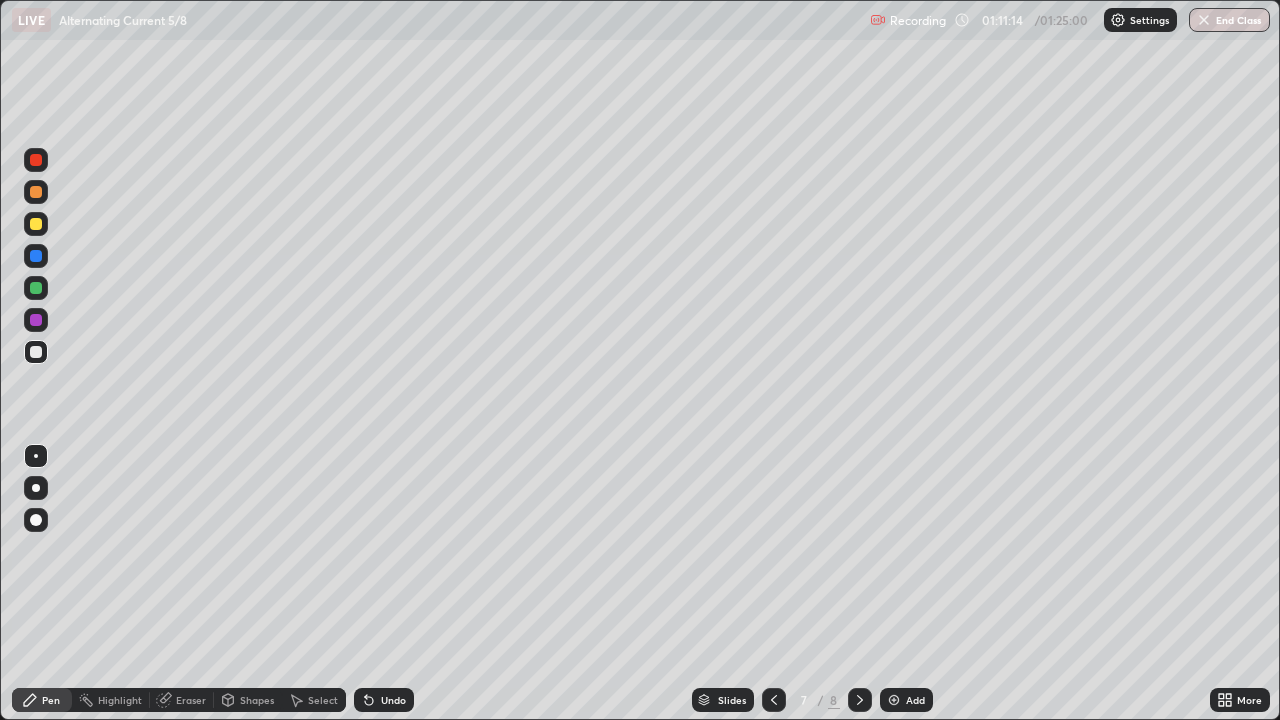 click on "Undo" at bounding box center (384, 700) 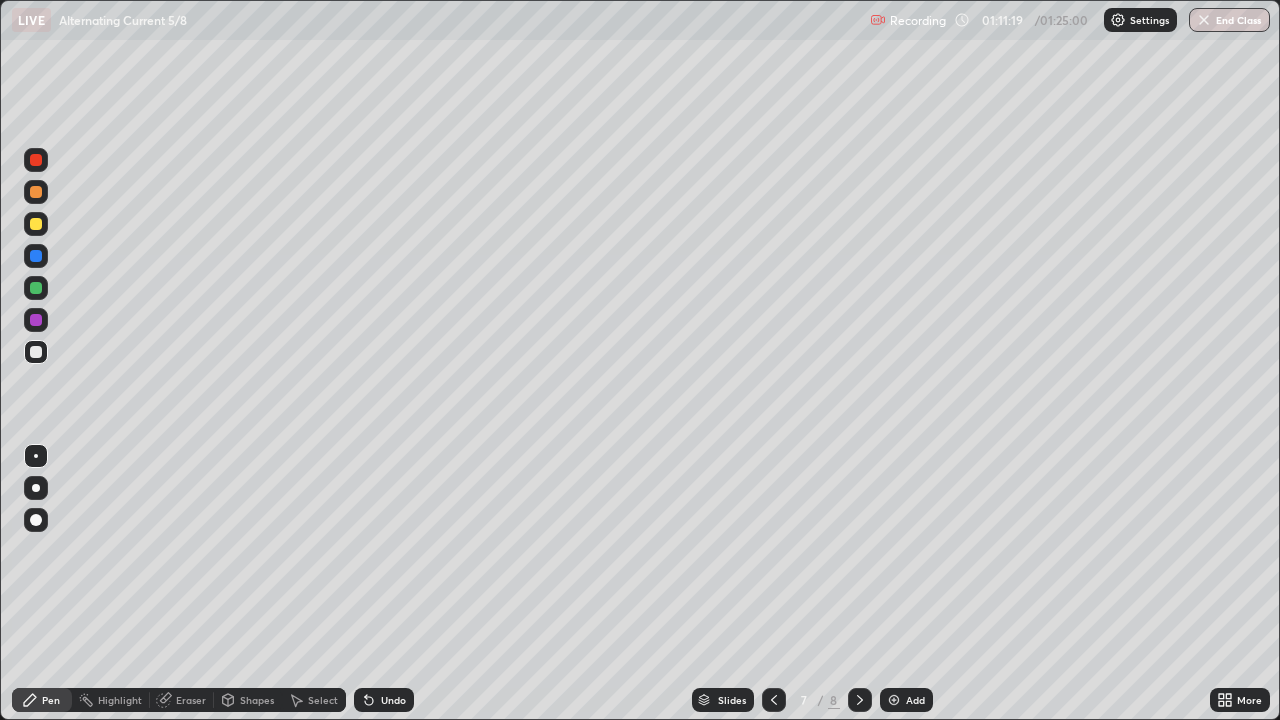 click on "Select" at bounding box center (314, 700) 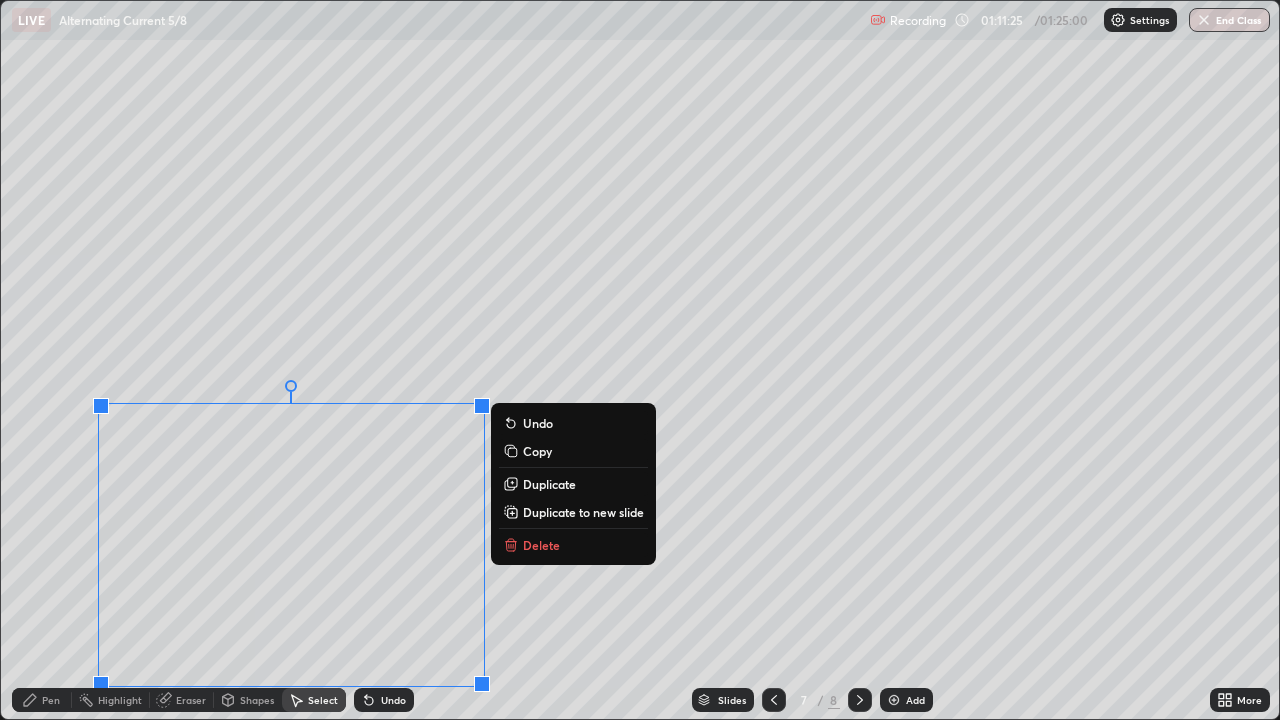 click on "Duplicate to new slide" at bounding box center [583, 512] 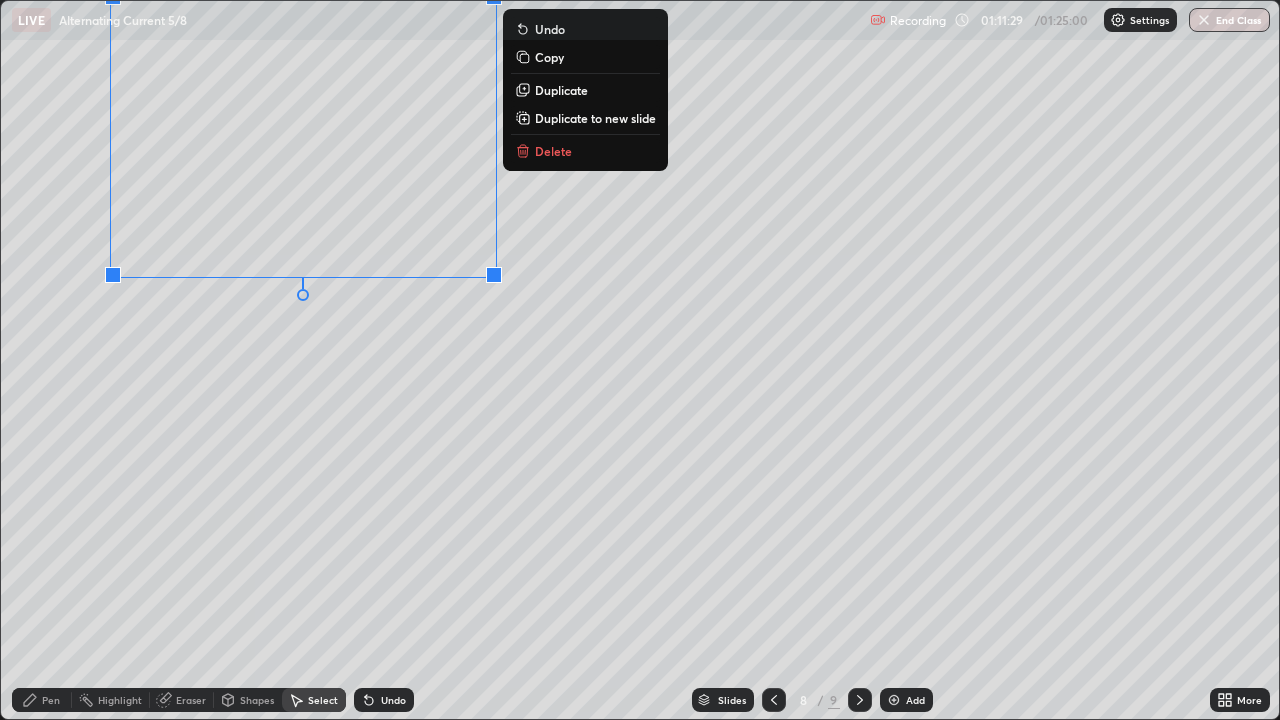 click on "Pen" at bounding box center (51, 700) 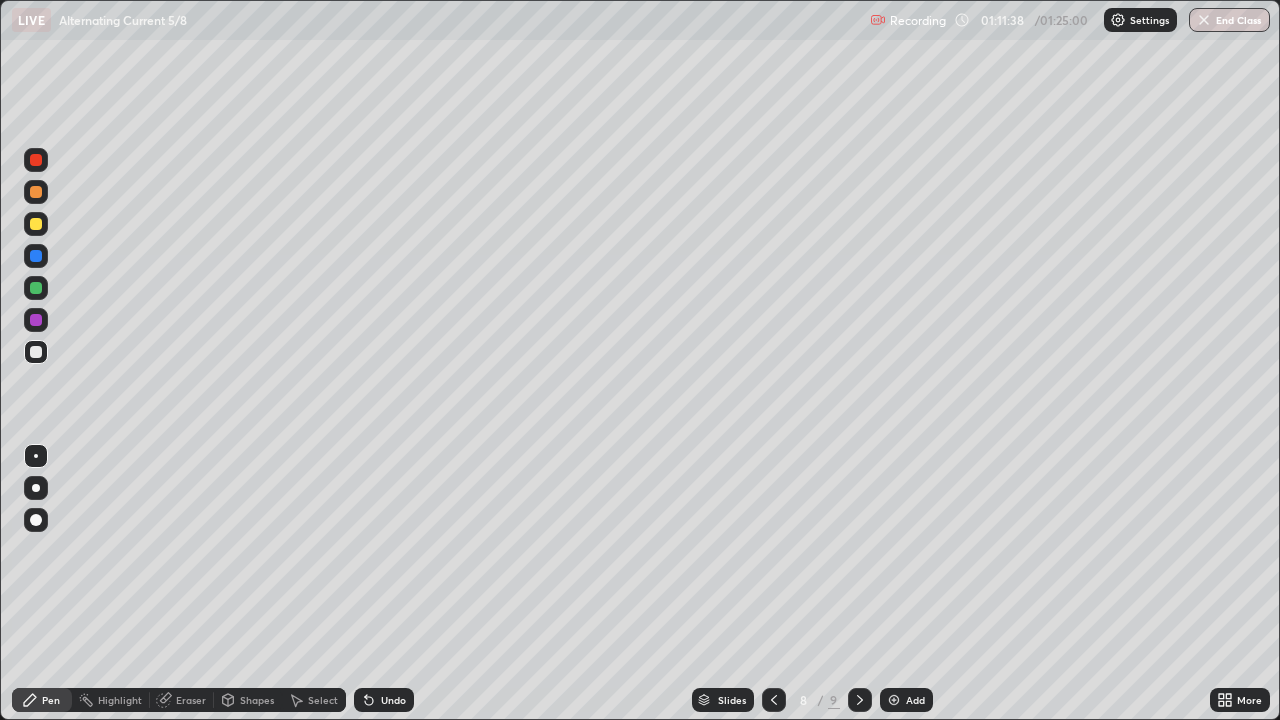 click at bounding box center (36, 320) 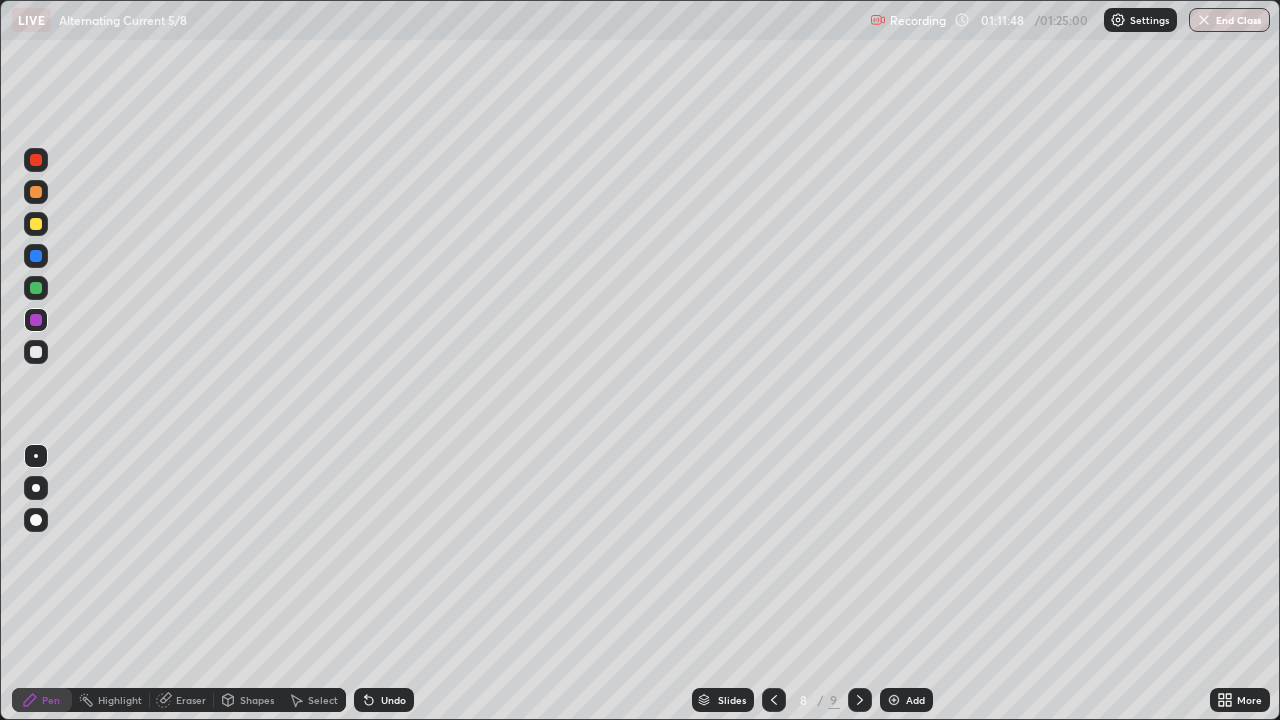 click 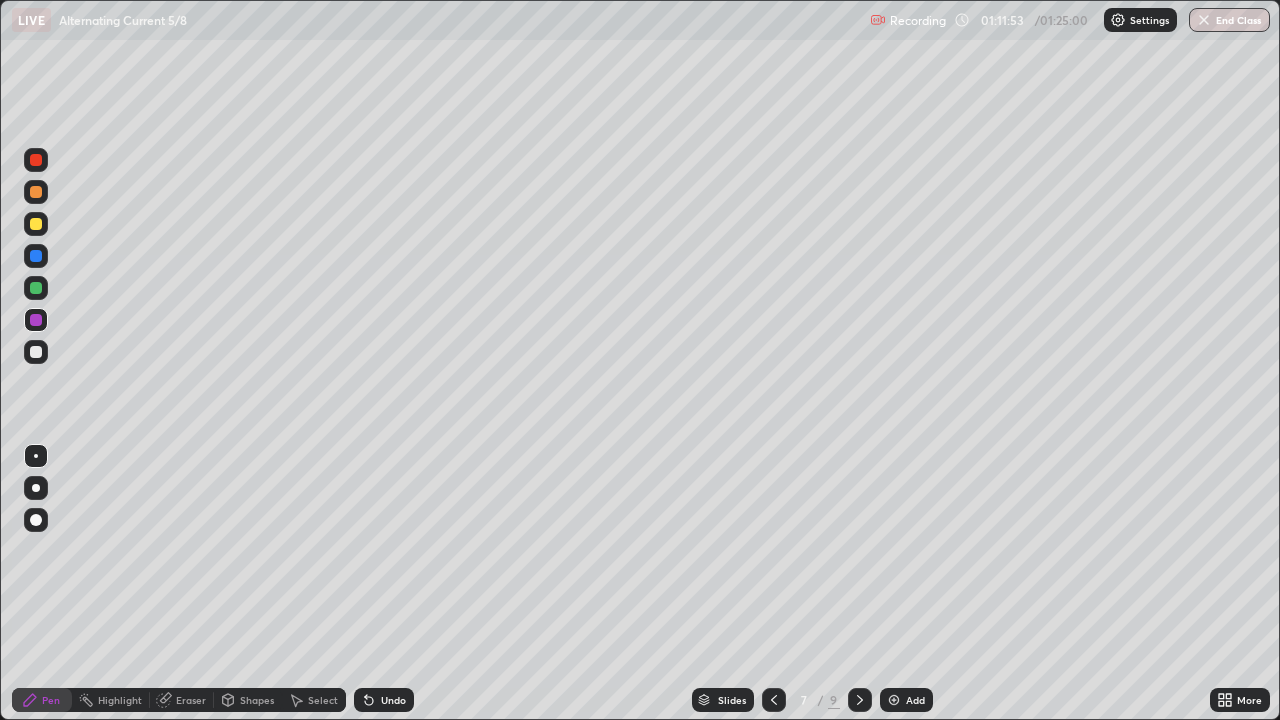 click 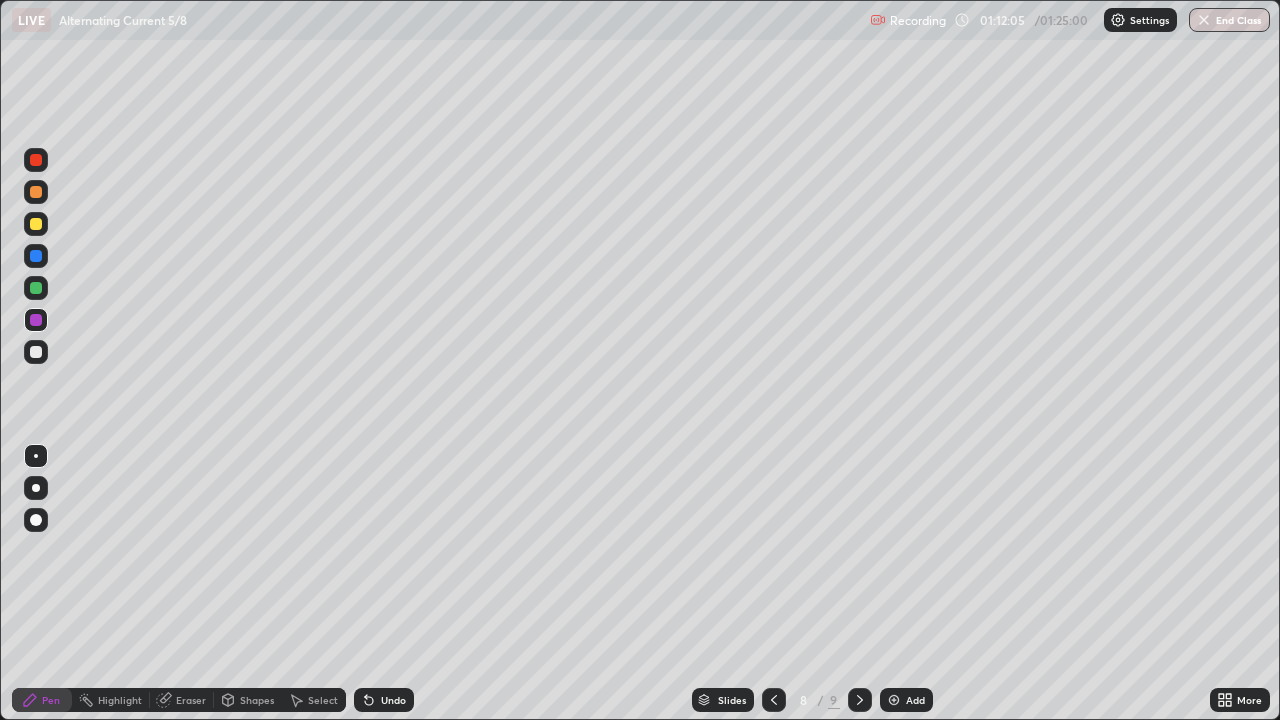 click on "Eraser" at bounding box center [191, 700] 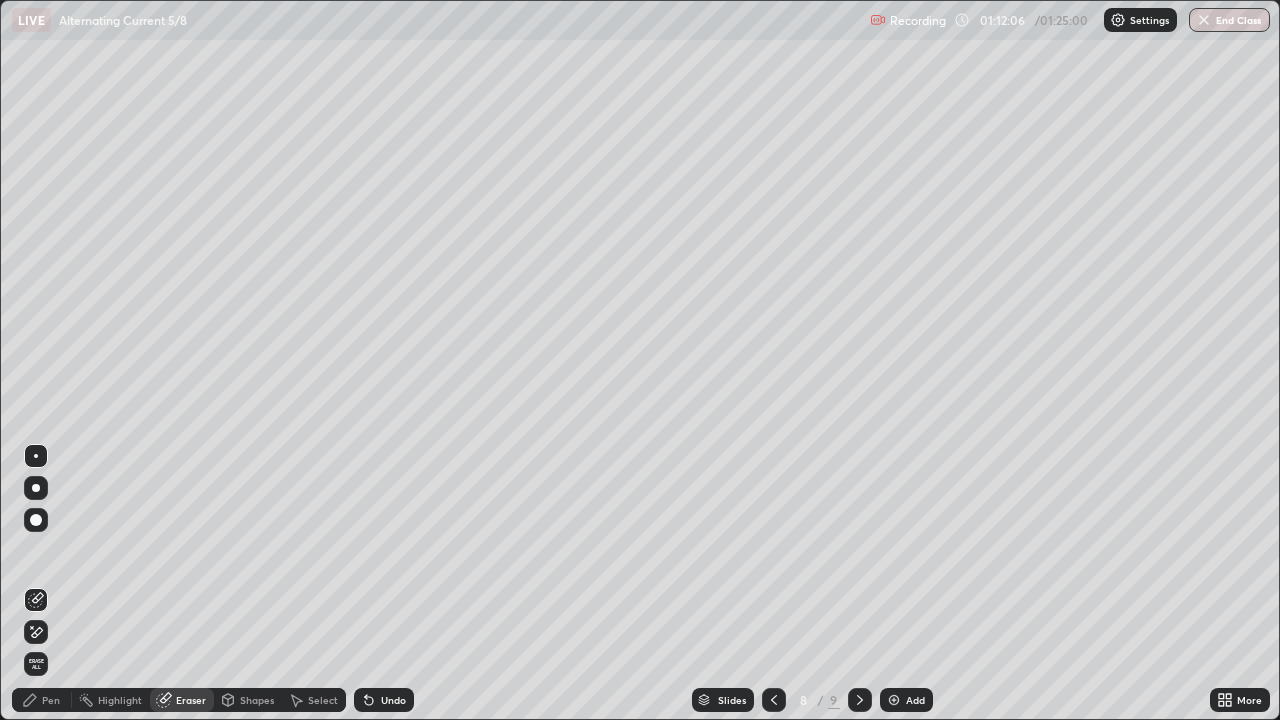 click on "Pen" at bounding box center [51, 700] 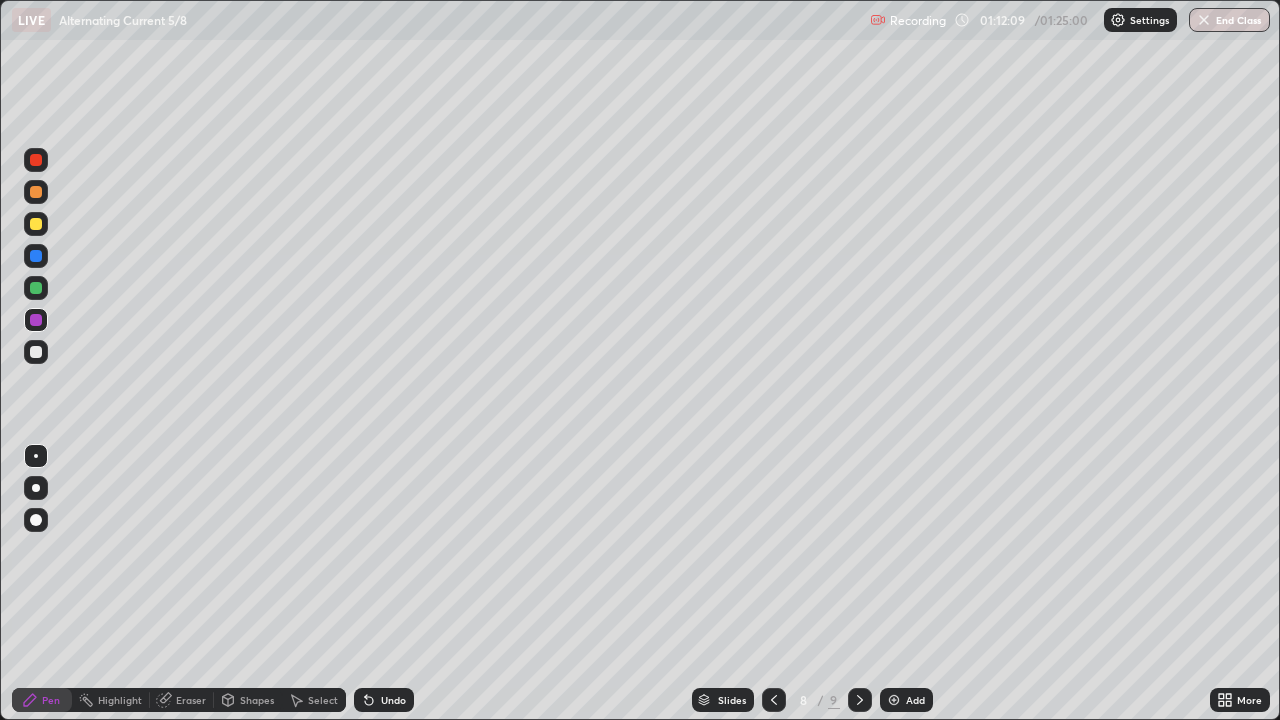 click on "Undo" at bounding box center (393, 700) 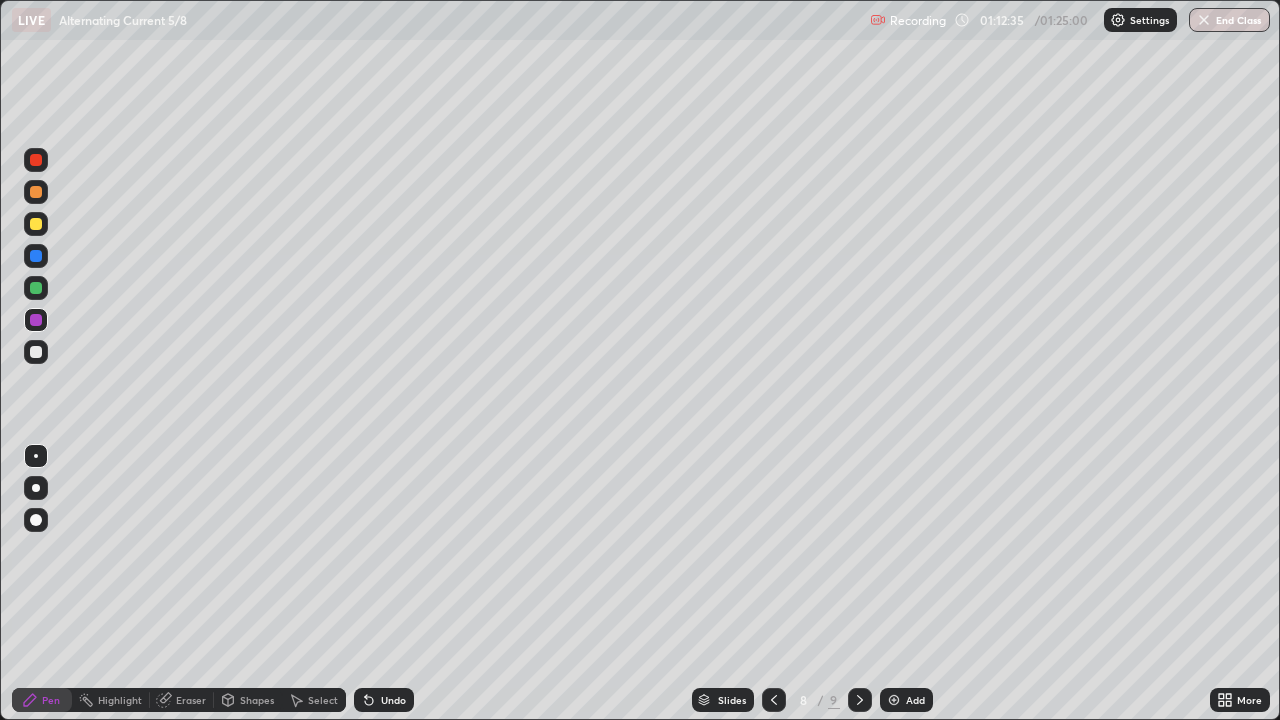 click on "Eraser" at bounding box center (182, 700) 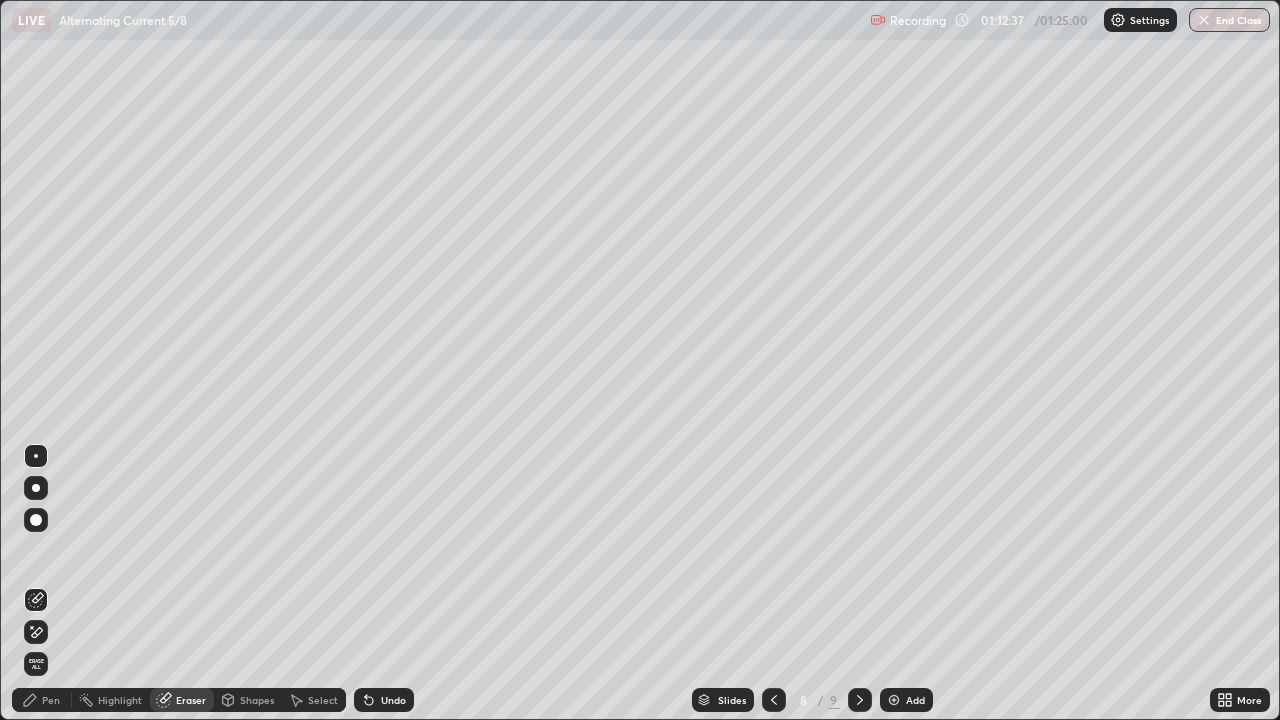click on "Pen" at bounding box center [51, 700] 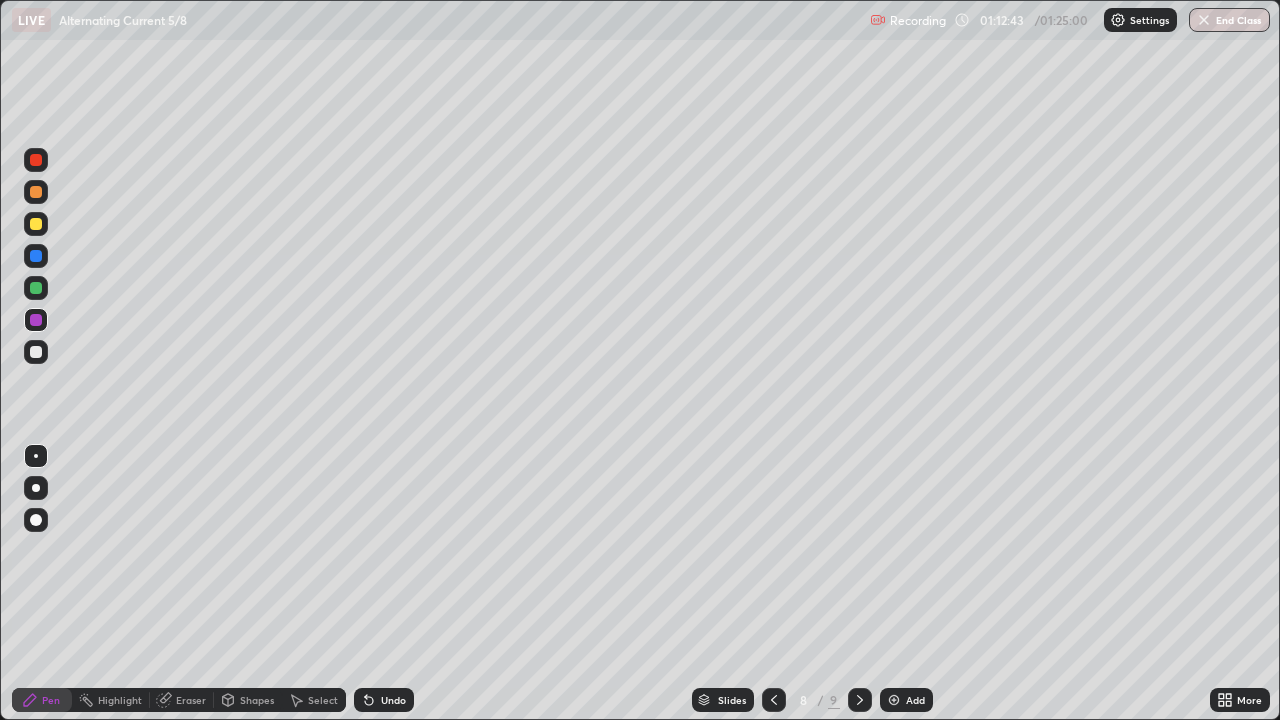 click on "Eraser" at bounding box center (191, 700) 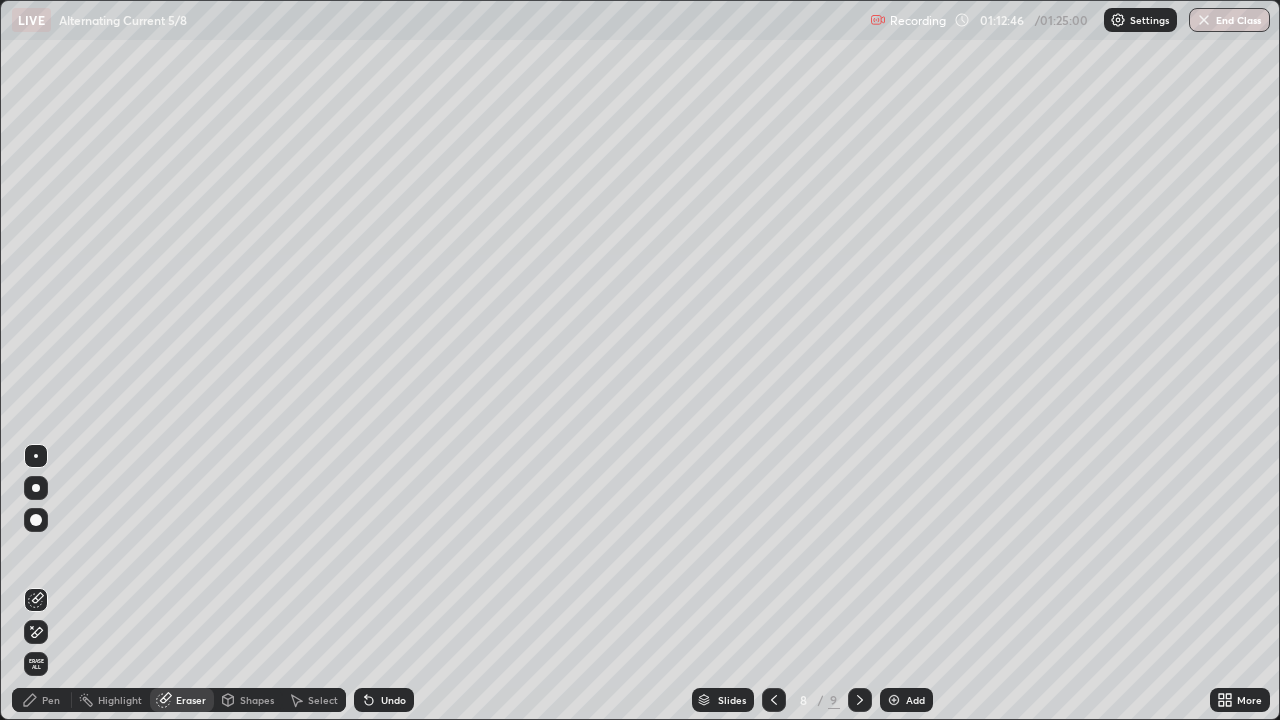 click on "Pen" at bounding box center (51, 700) 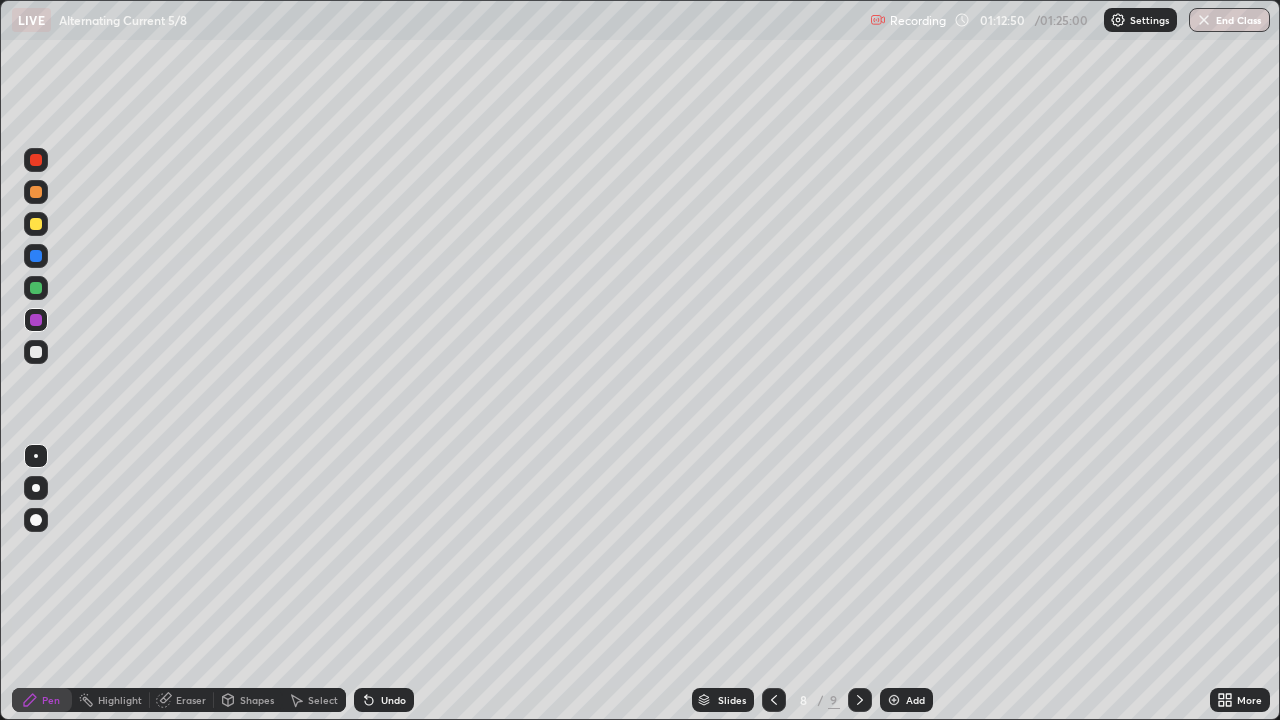 click 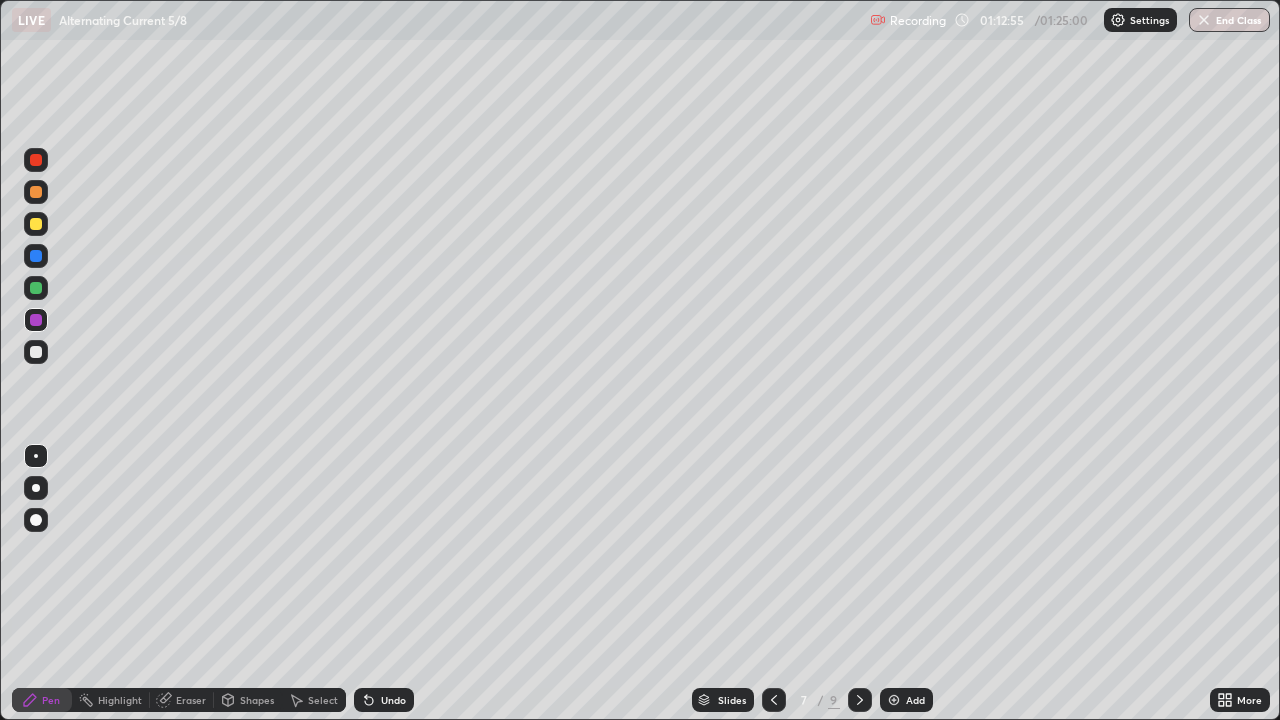 click on "Undo" at bounding box center (384, 700) 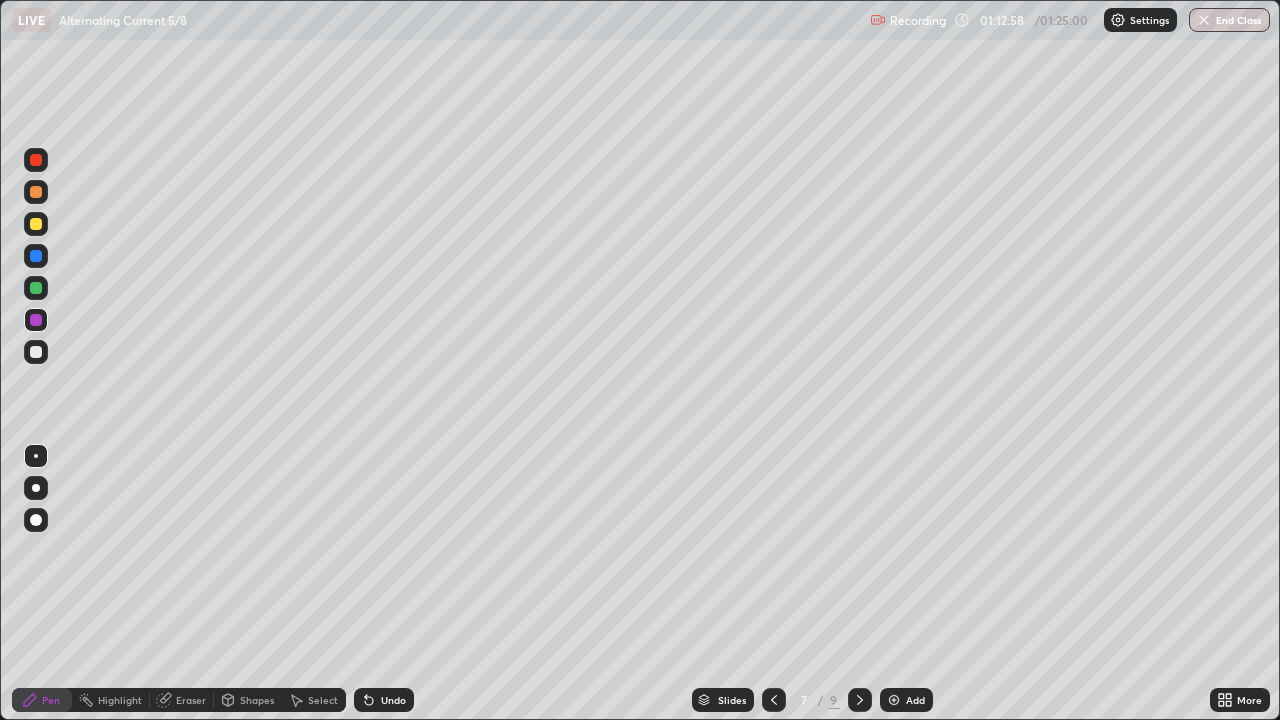 click at bounding box center [36, 224] 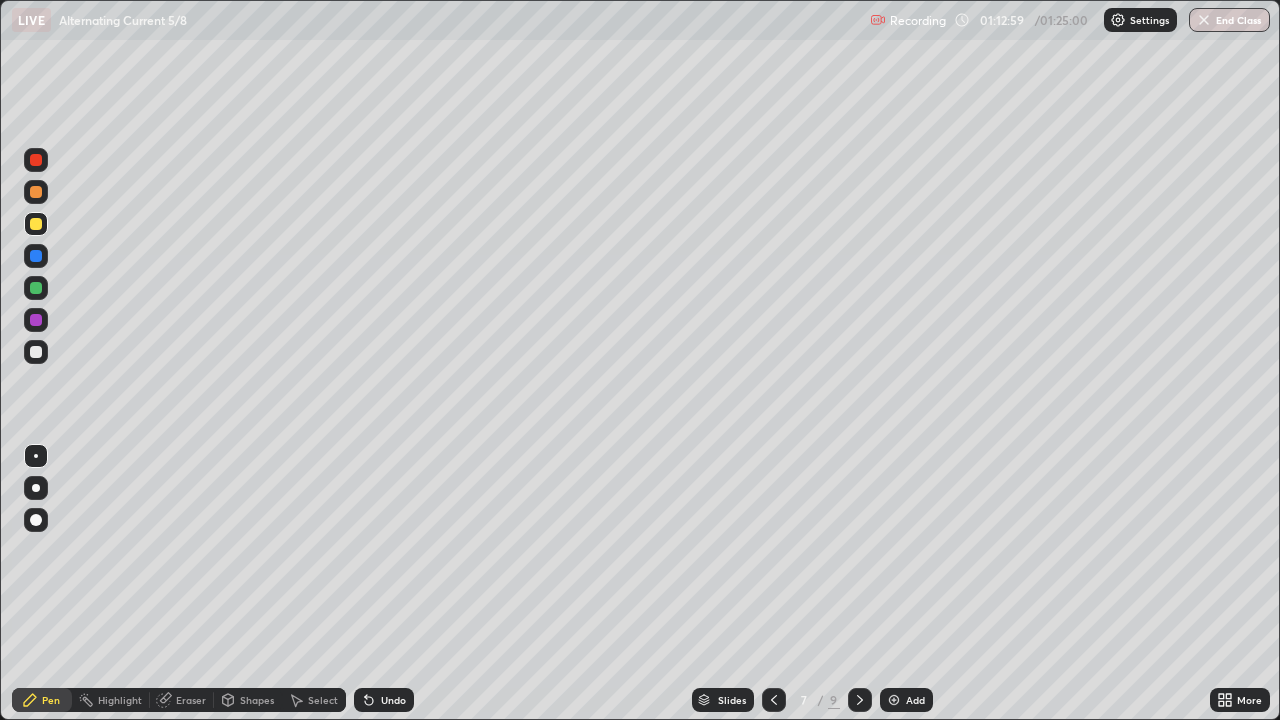 click at bounding box center (36, 160) 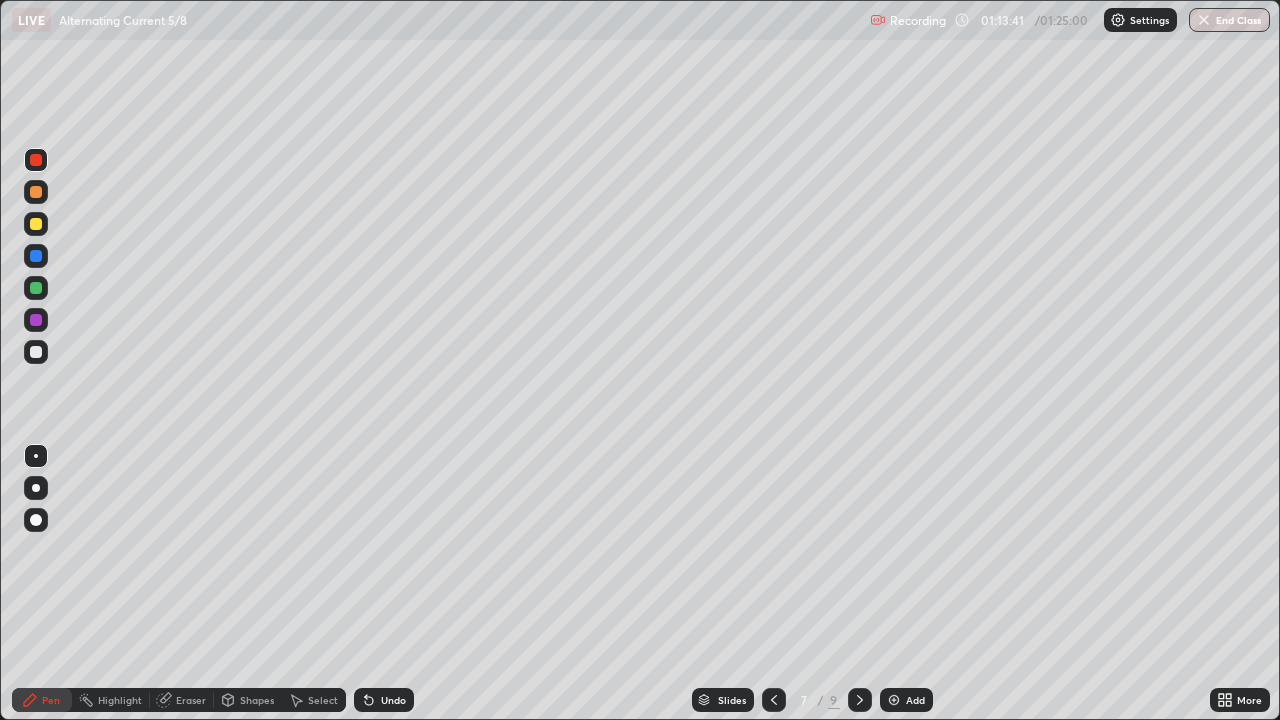 click 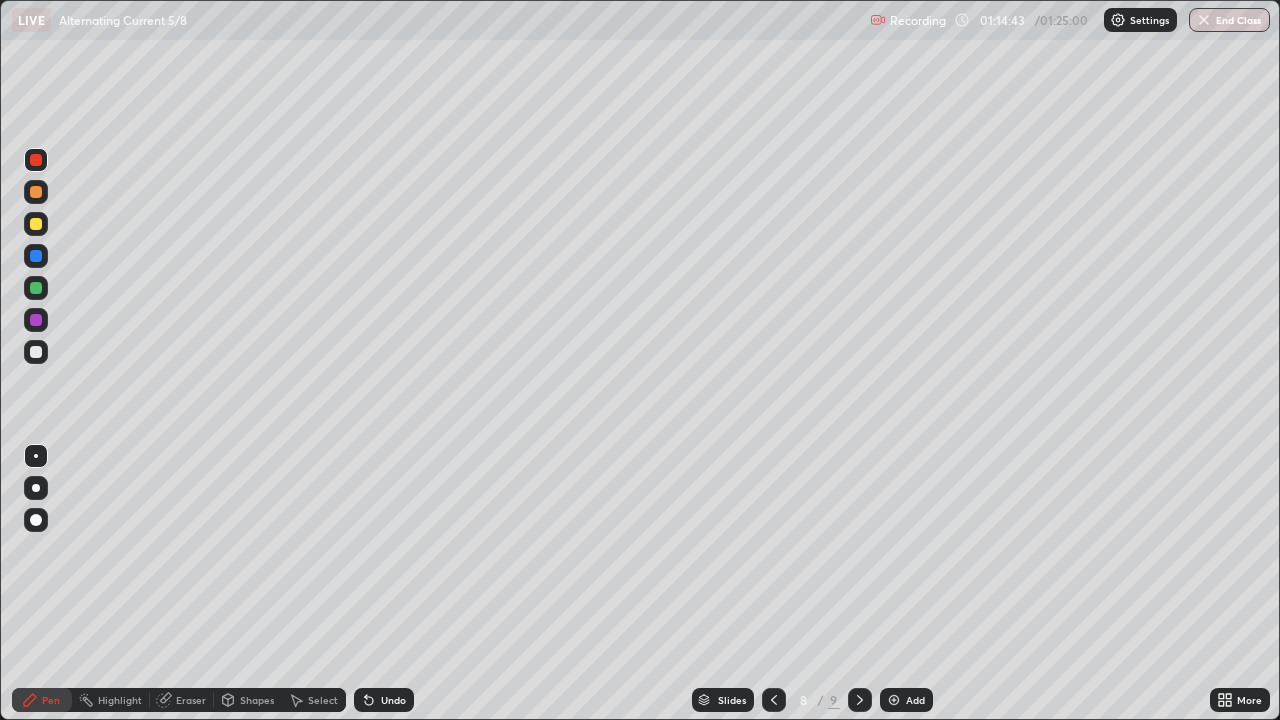 click on "End Class" at bounding box center (1229, 20) 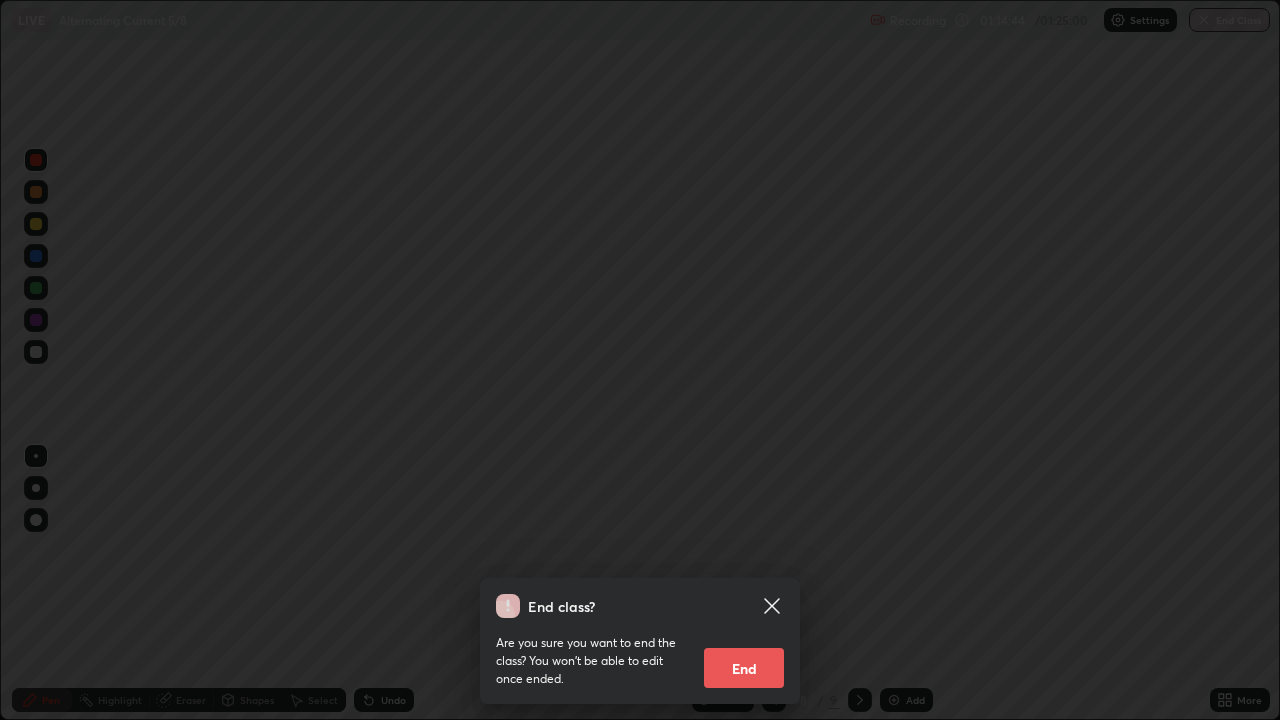 click on "End" at bounding box center (744, 668) 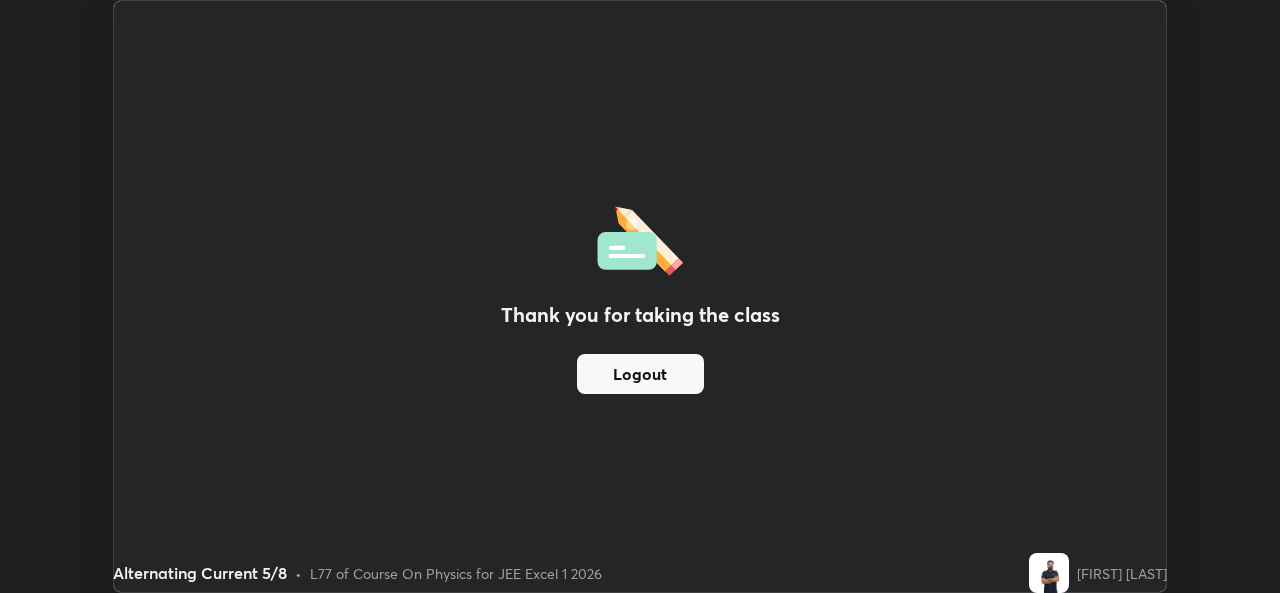 scroll, scrollTop: 593, scrollLeft: 1280, axis: both 